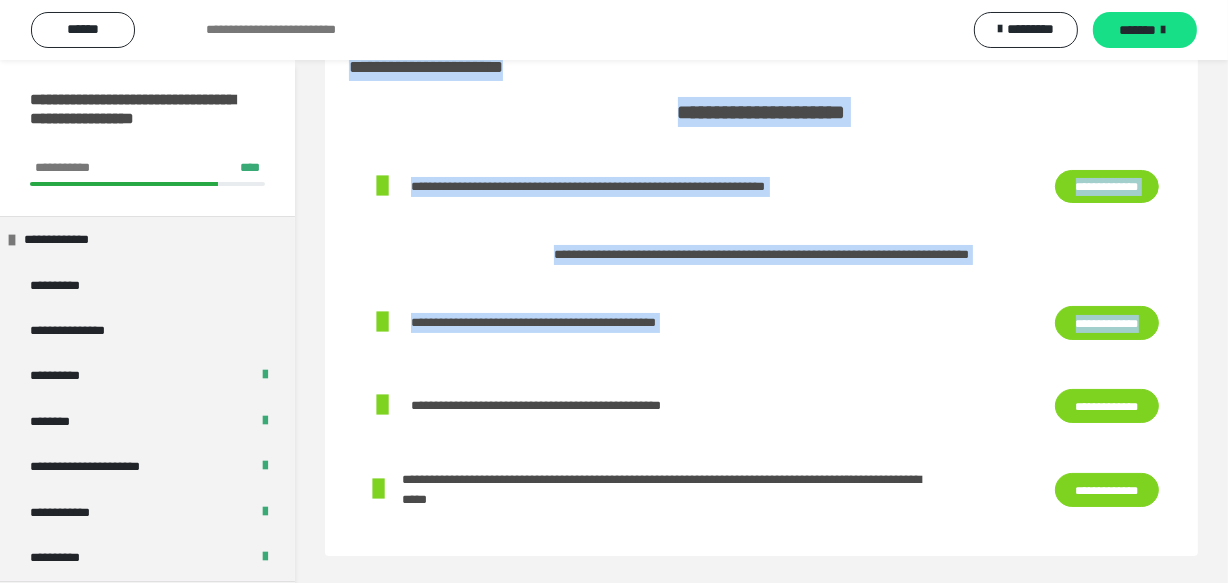 scroll, scrollTop: 0, scrollLeft: 0, axis: both 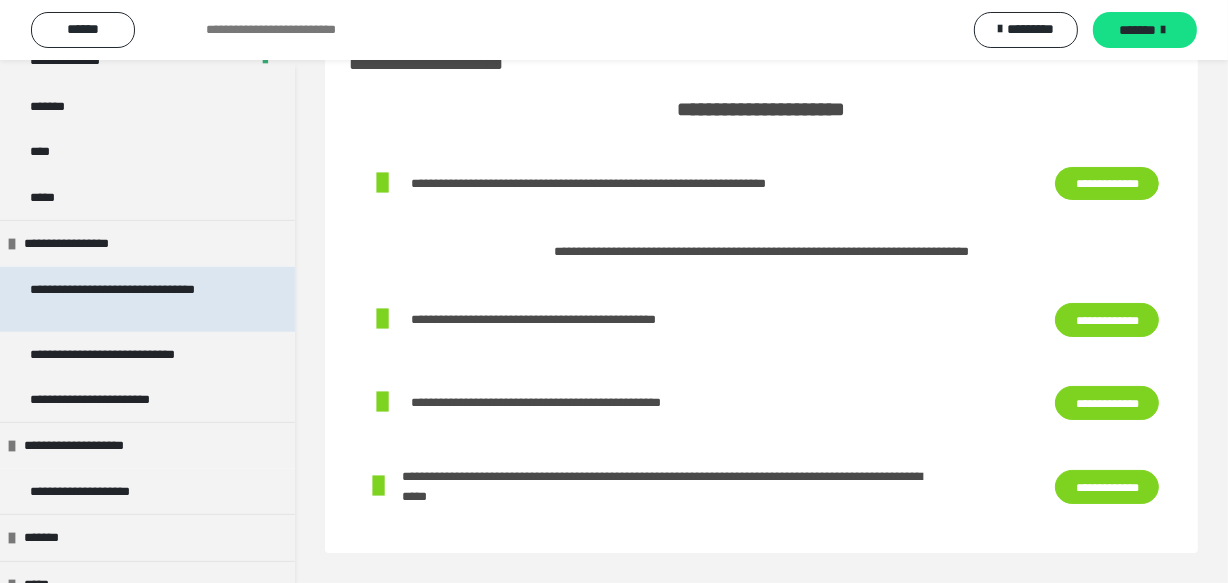 click on "**********" at bounding box center [132, 299] 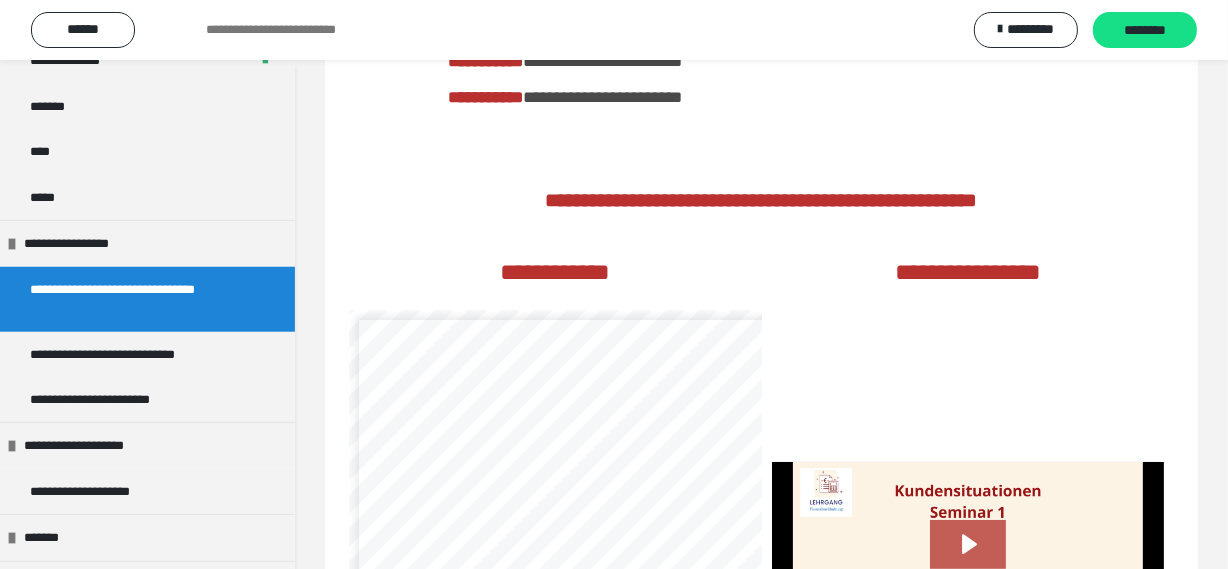 scroll, scrollTop: 427, scrollLeft: 0, axis: vertical 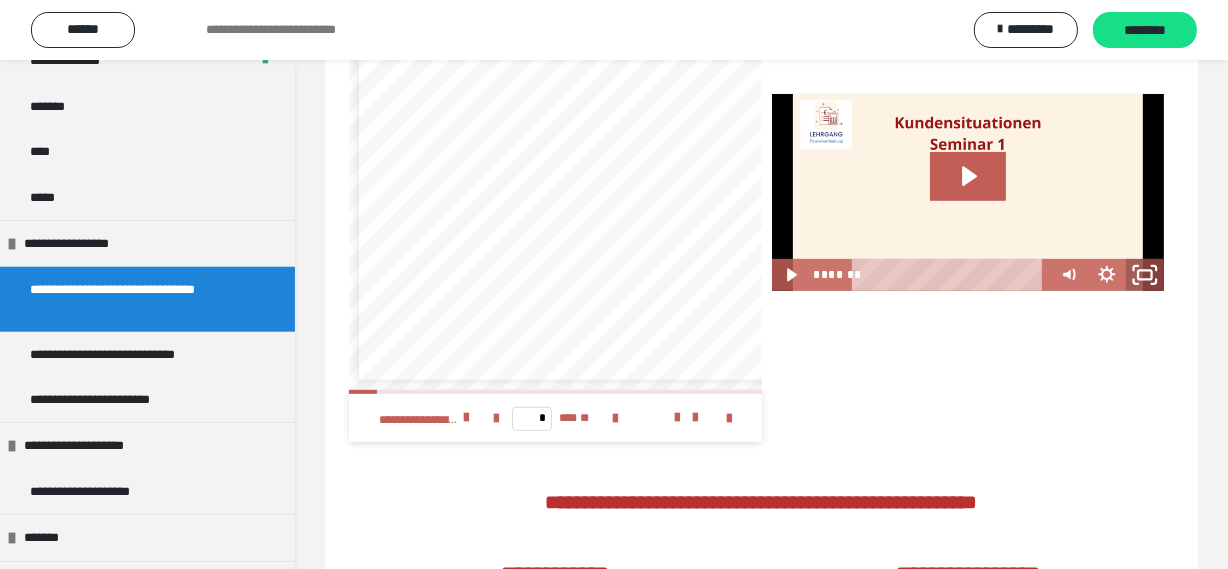 click 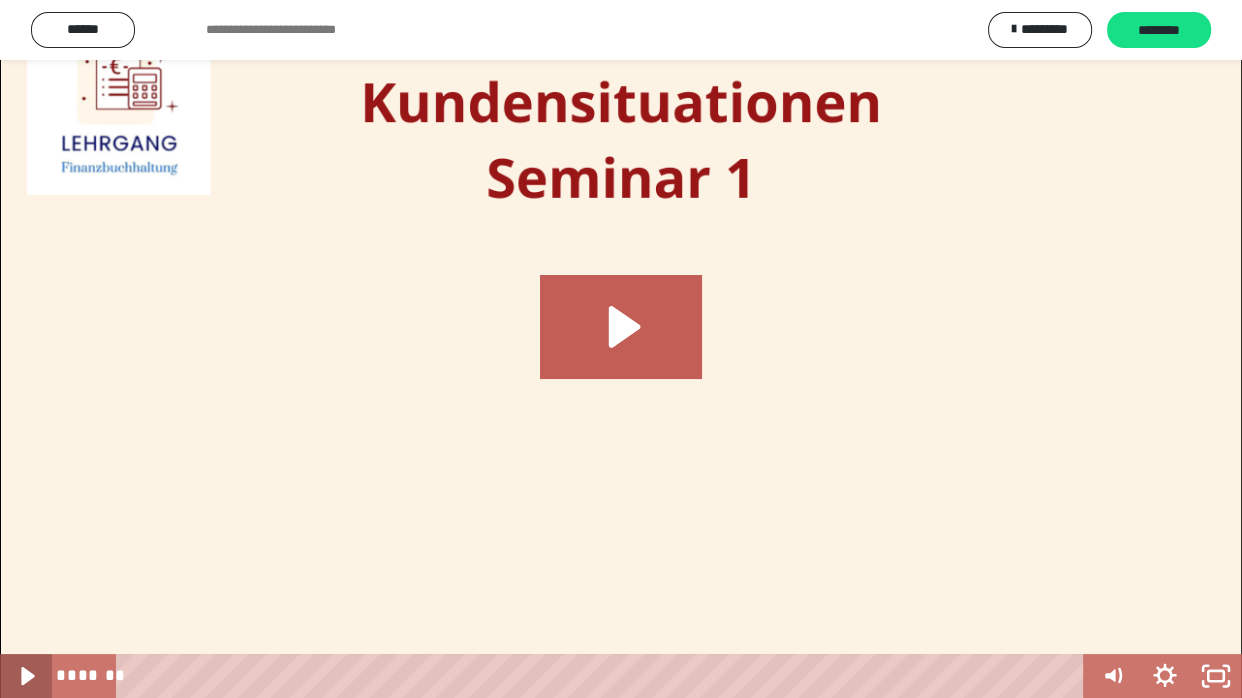 click 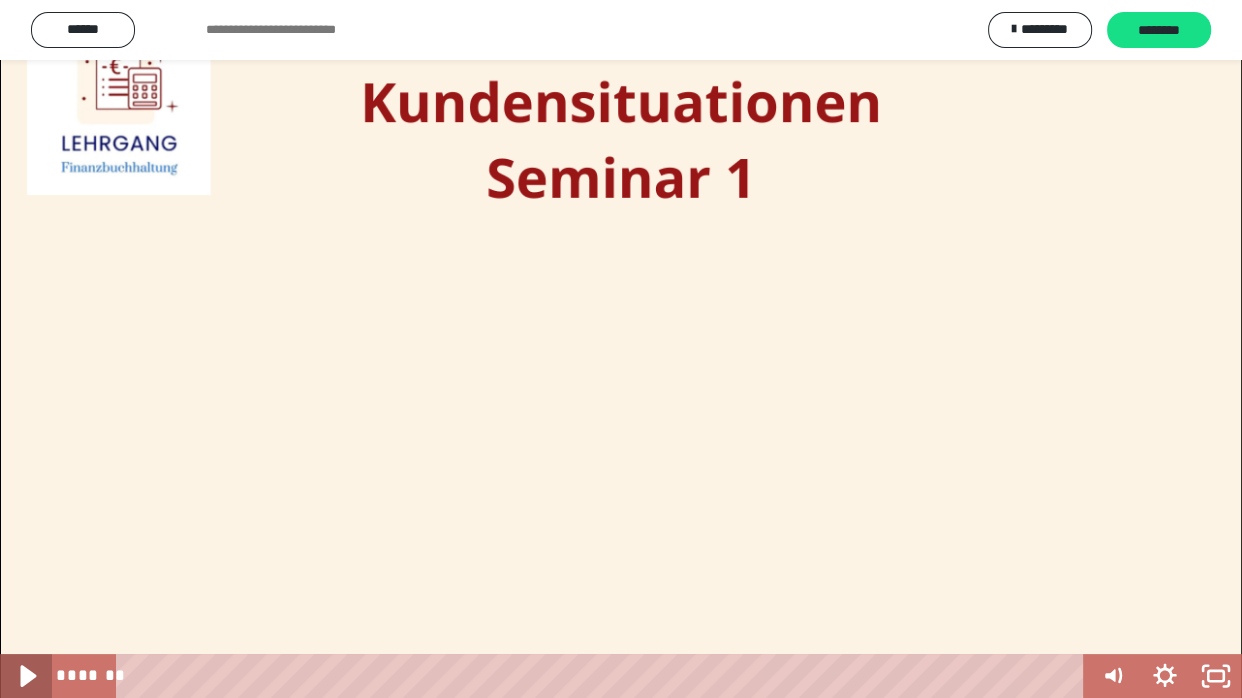 click 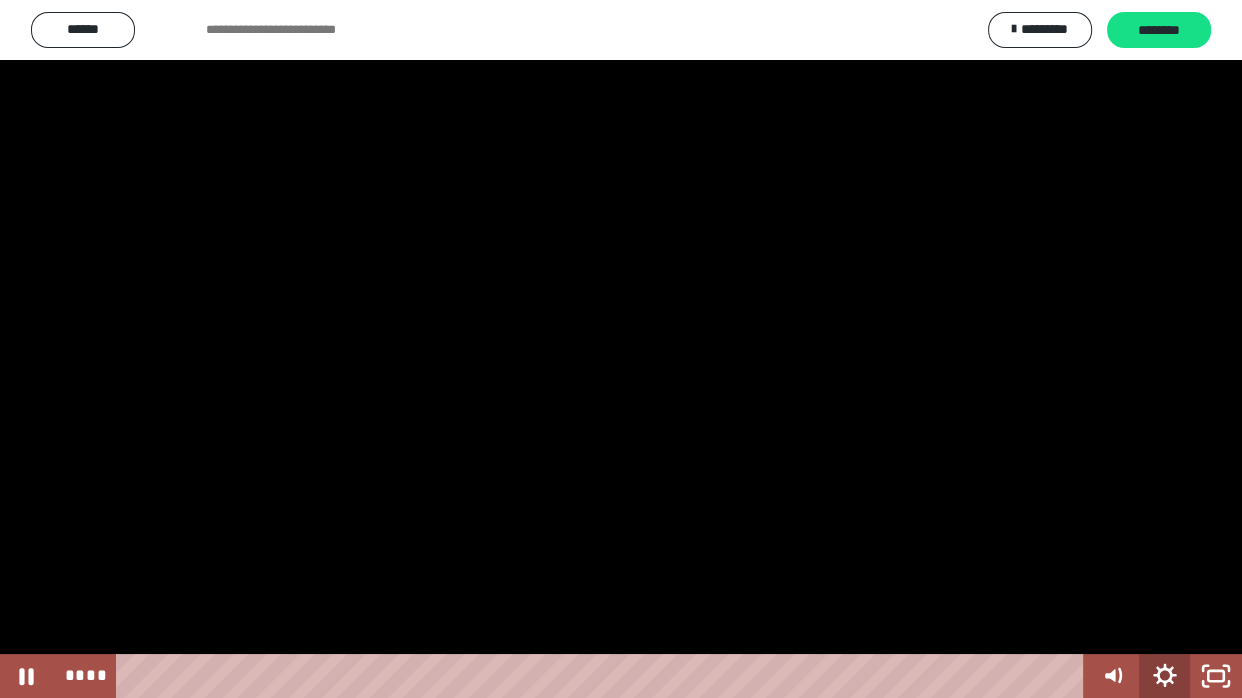 click 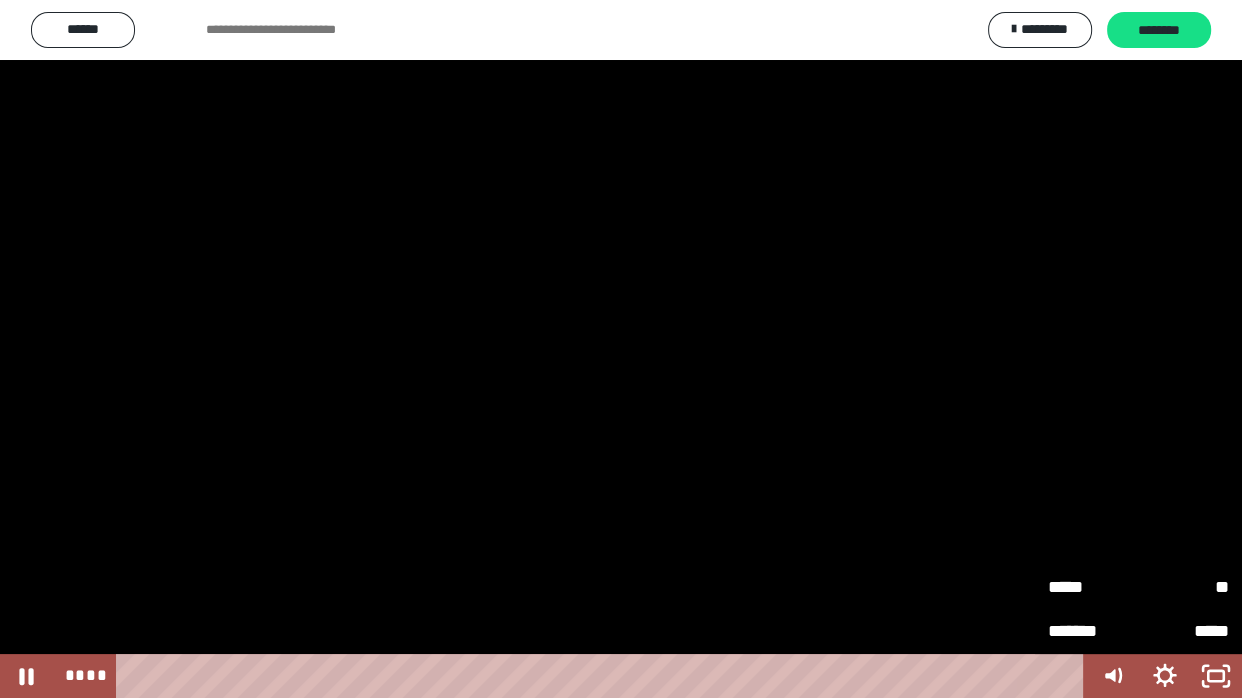 click on "**" at bounding box center [1184, 588] 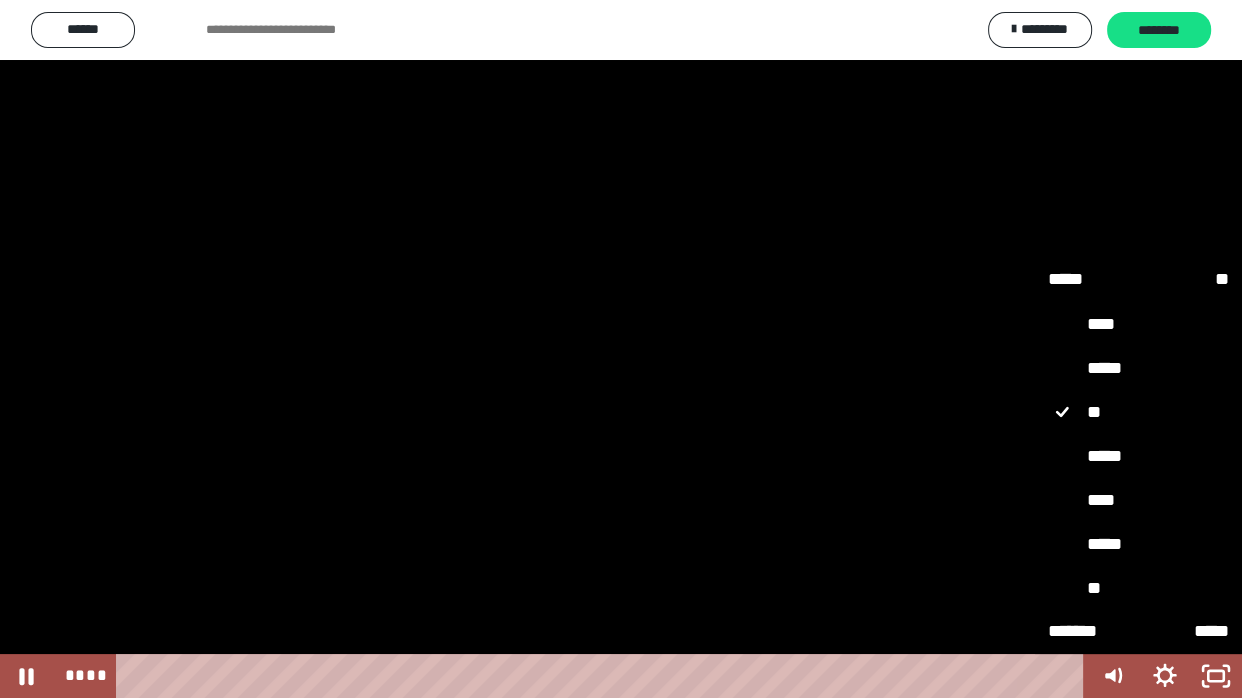 click on "****" at bounding box center [1138, 500] 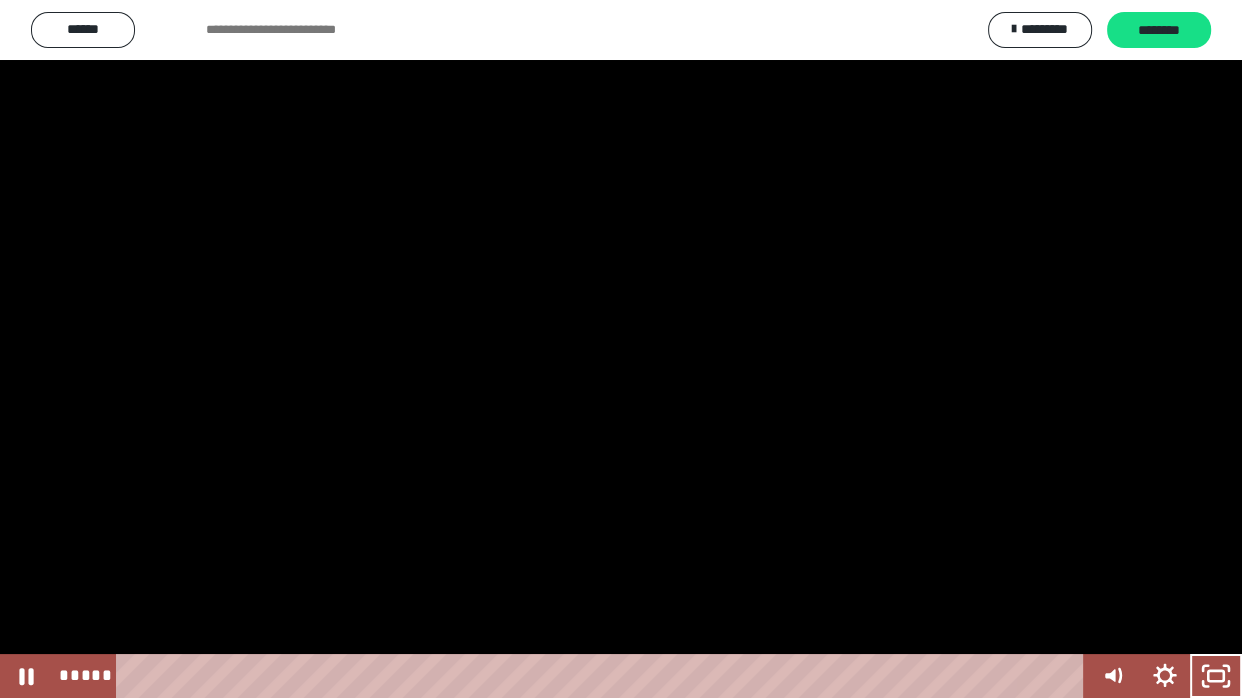 click 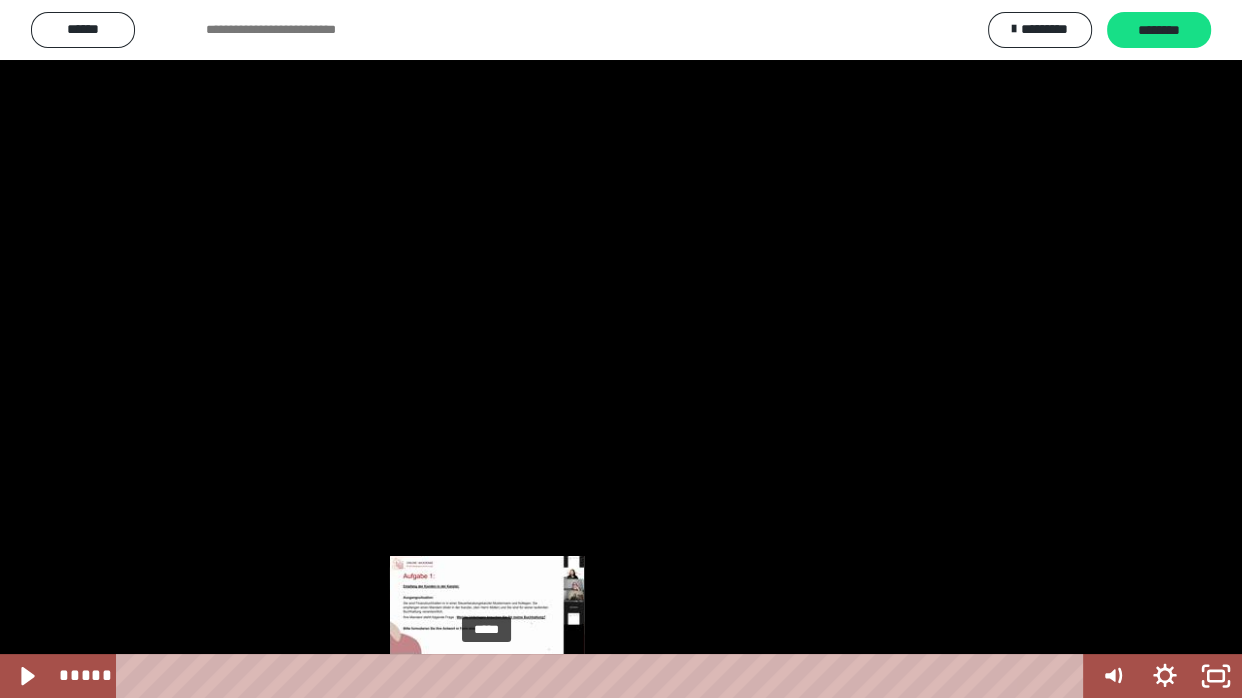 click at bounding box center [494, 676] 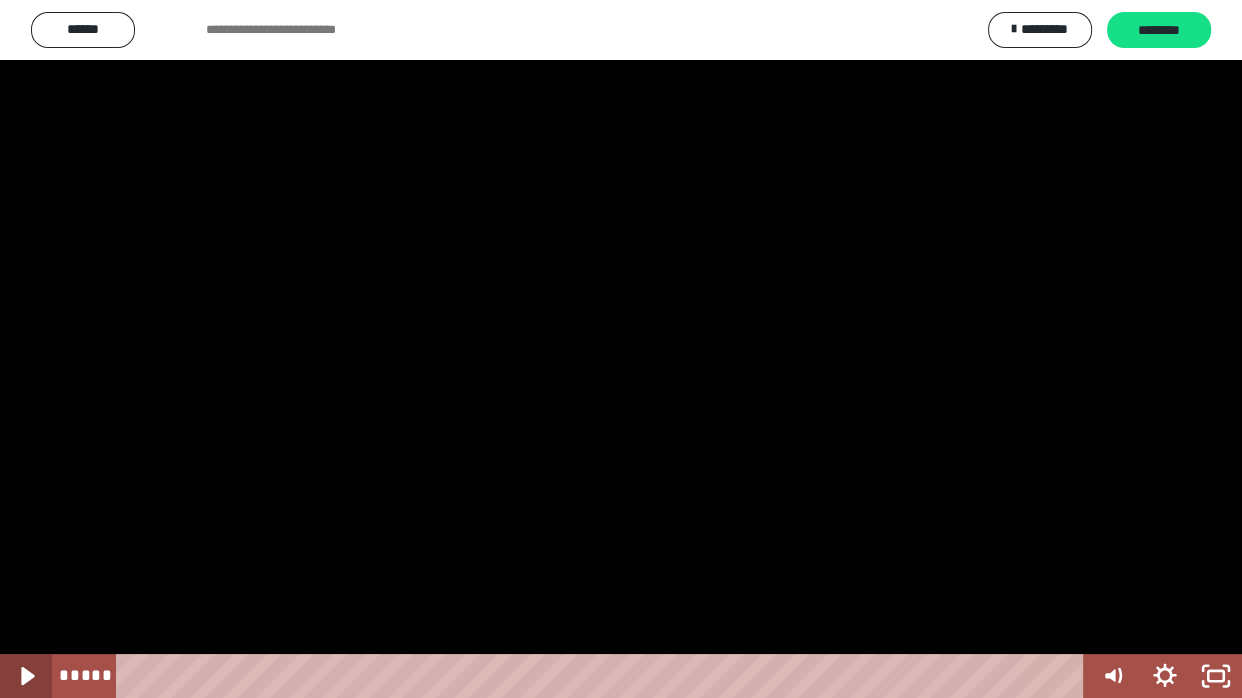 click 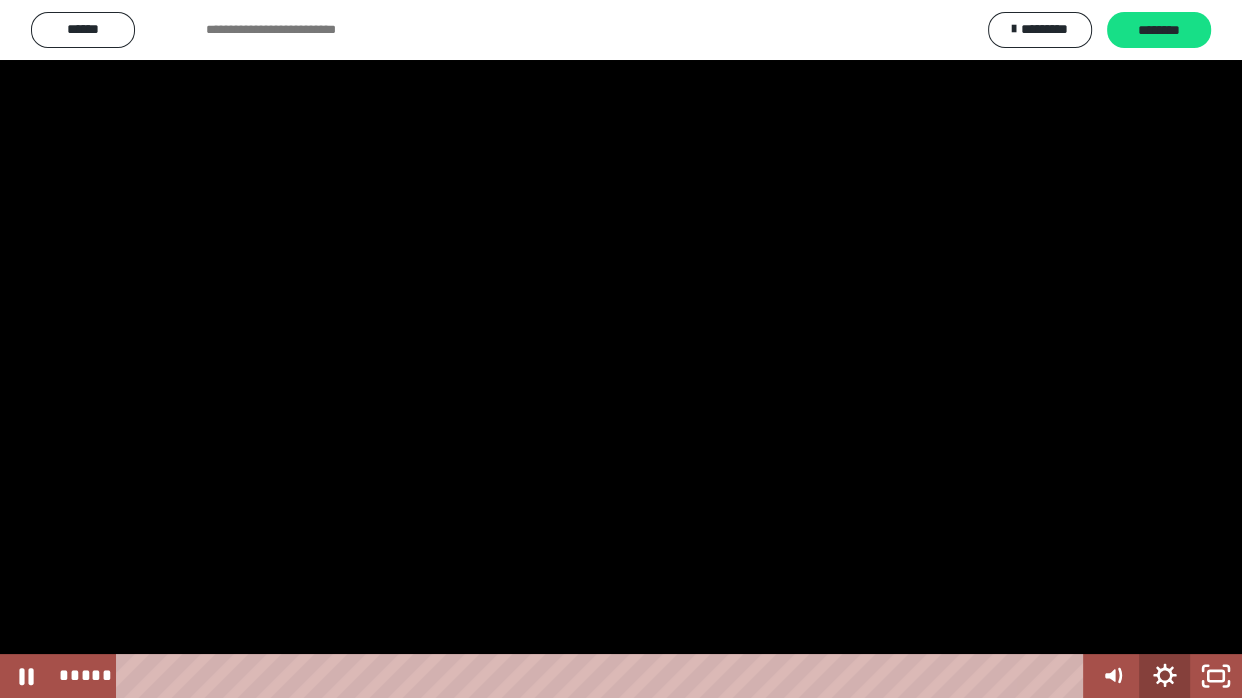 click 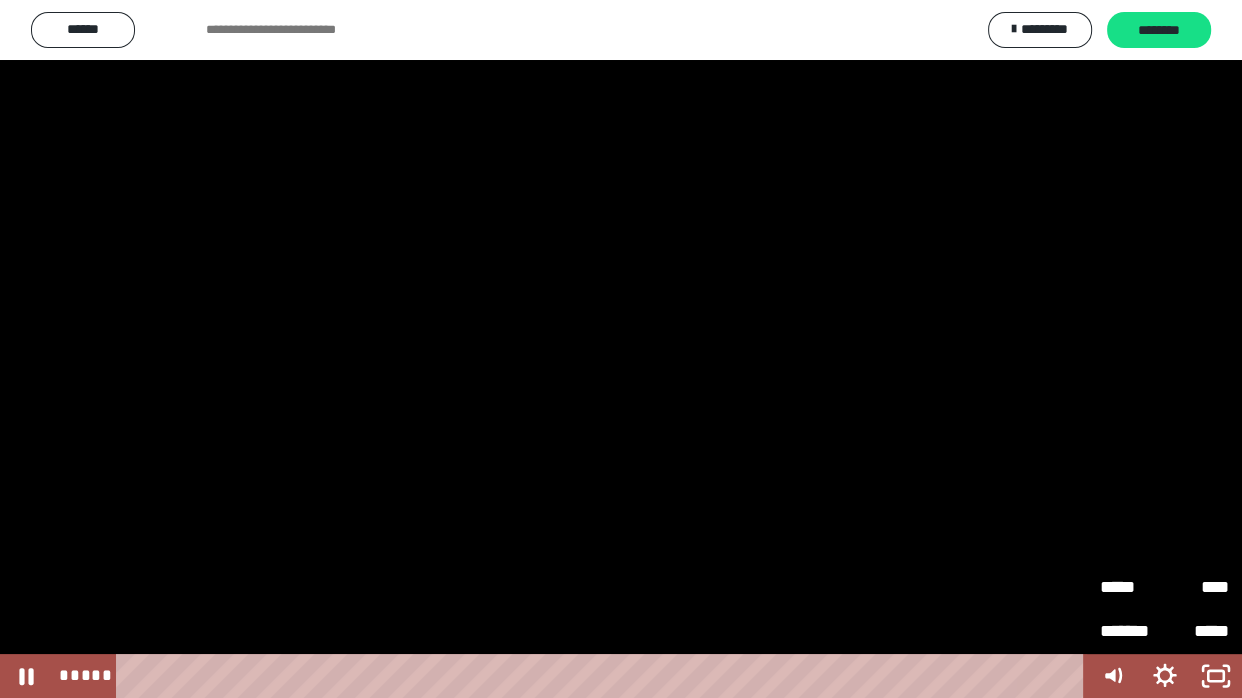 click on "****" at bounding box center (1196, 579) 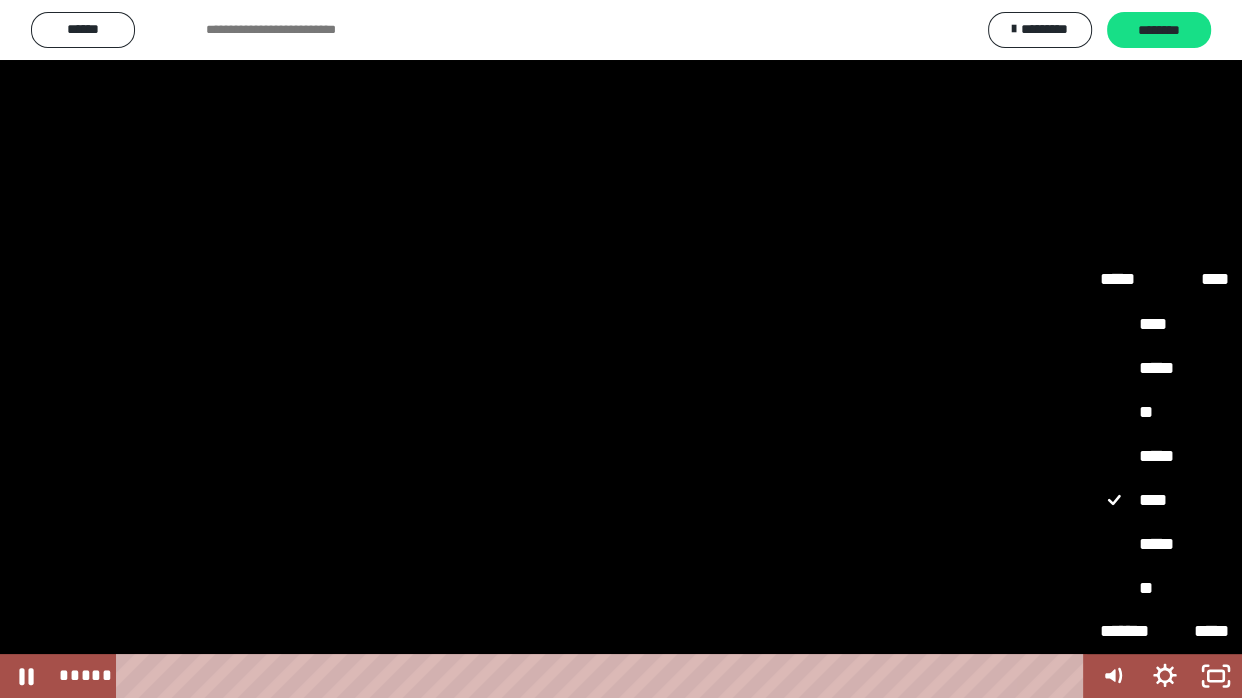 click on "**" at bounding box center [1164, 412] 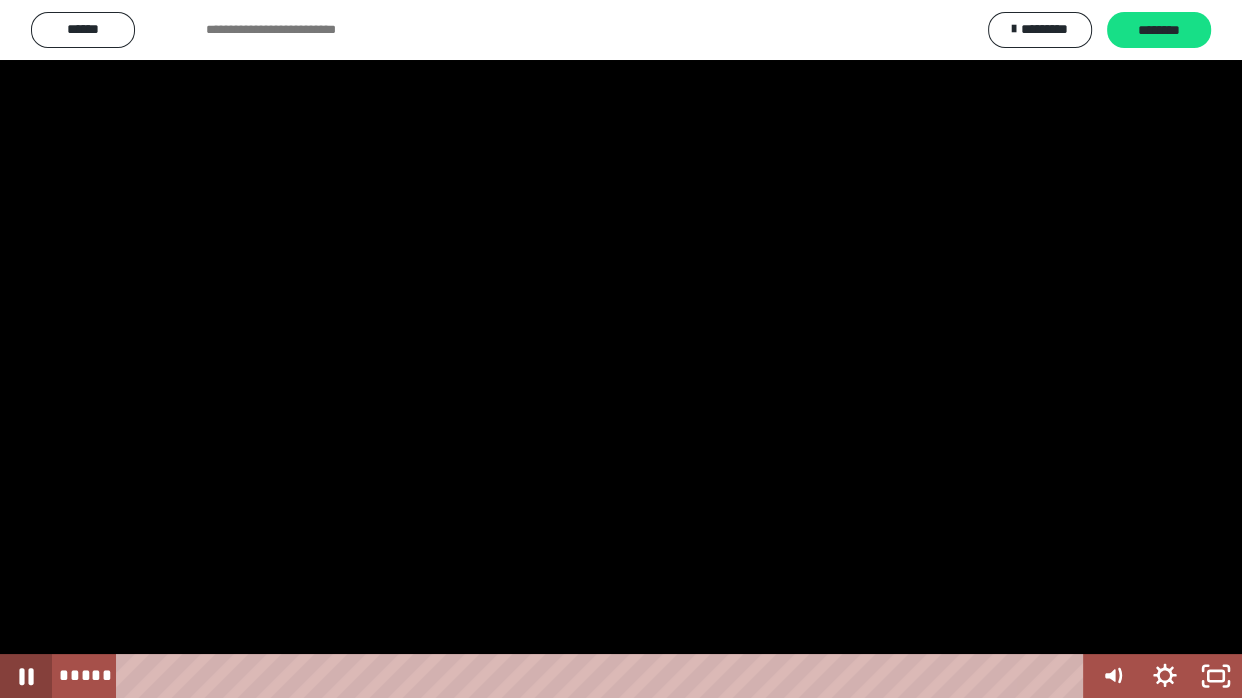 click 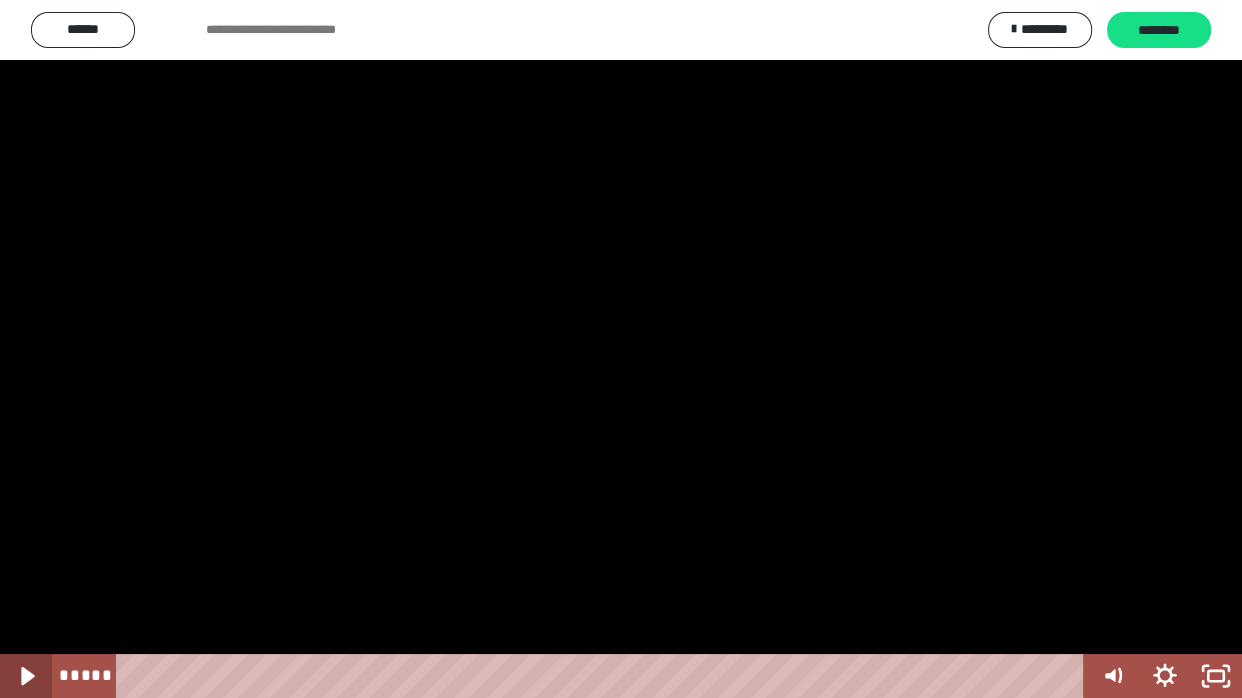 click 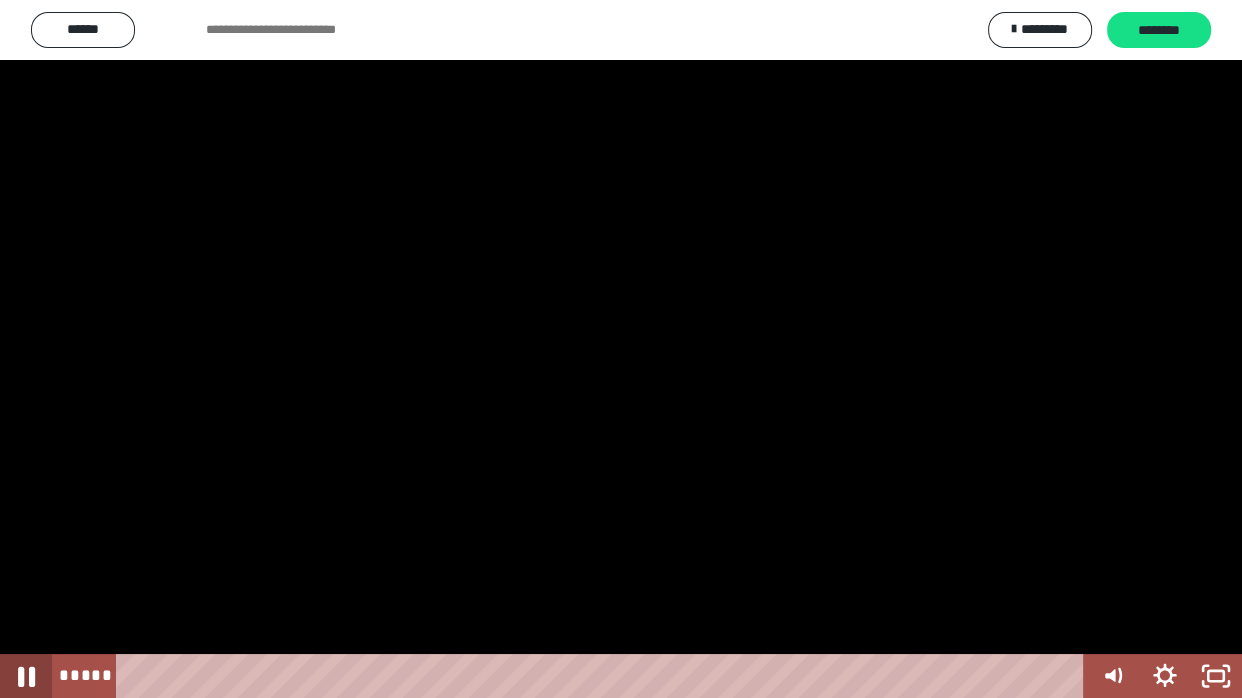 click 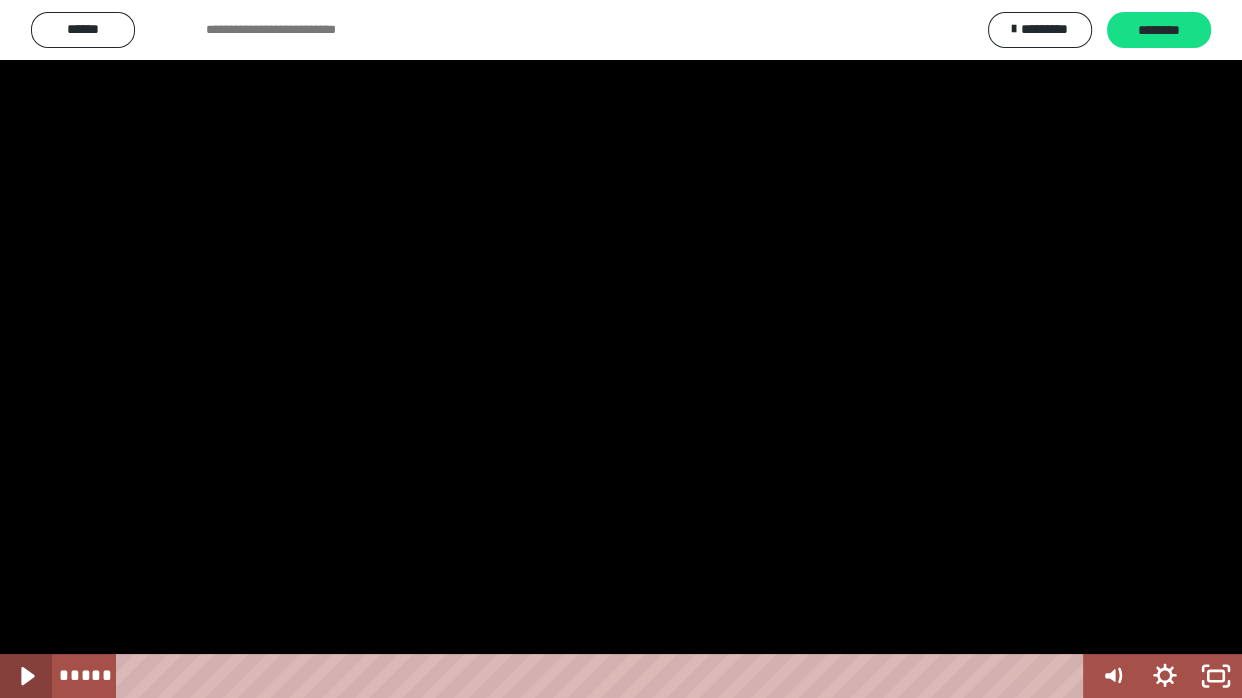 click 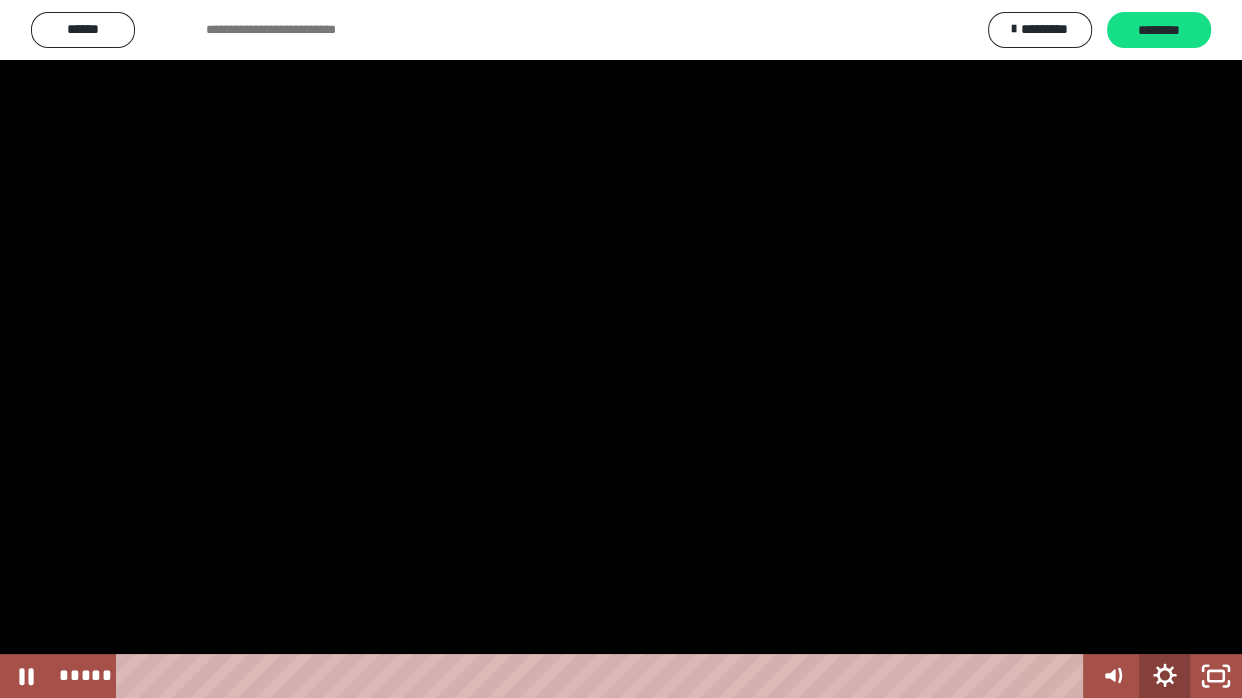 click 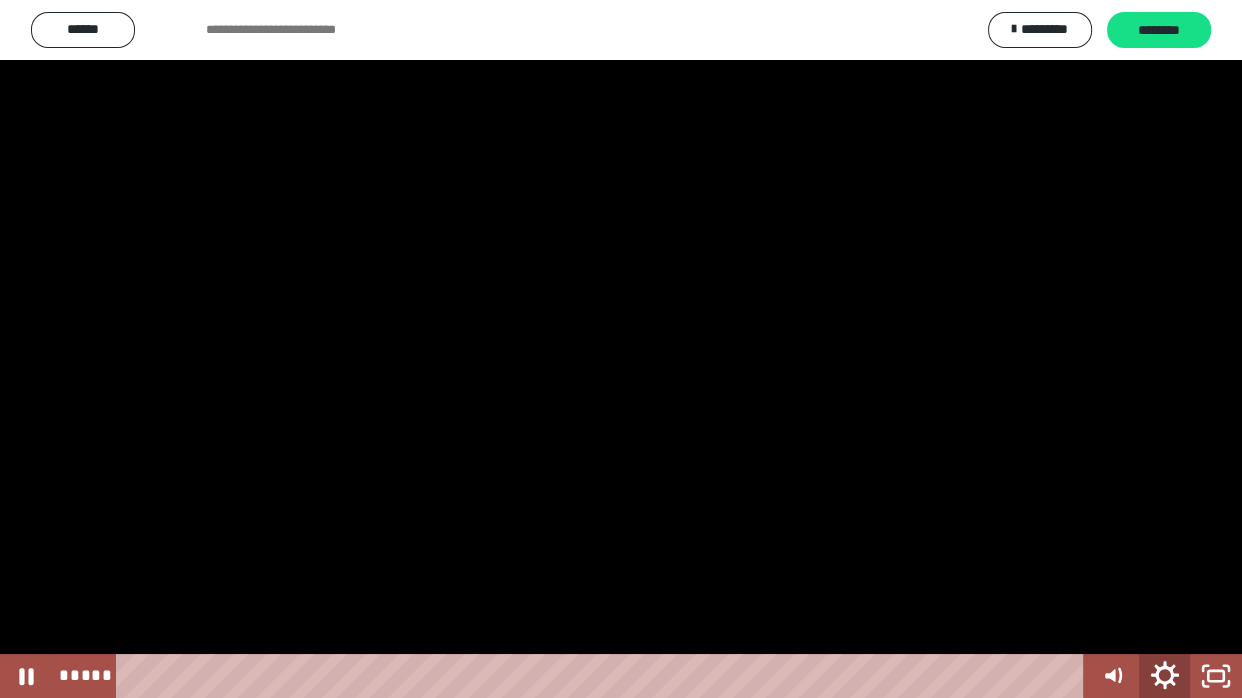 click 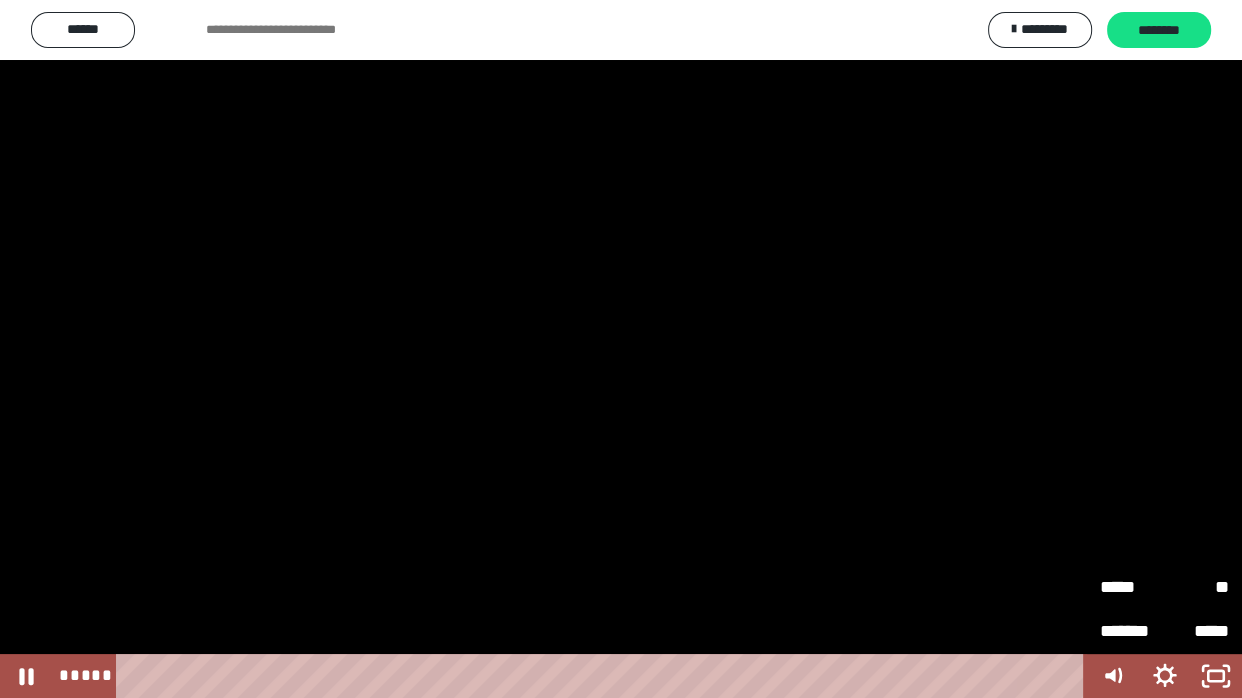 click on "**" at bounding box center (1196, 579) 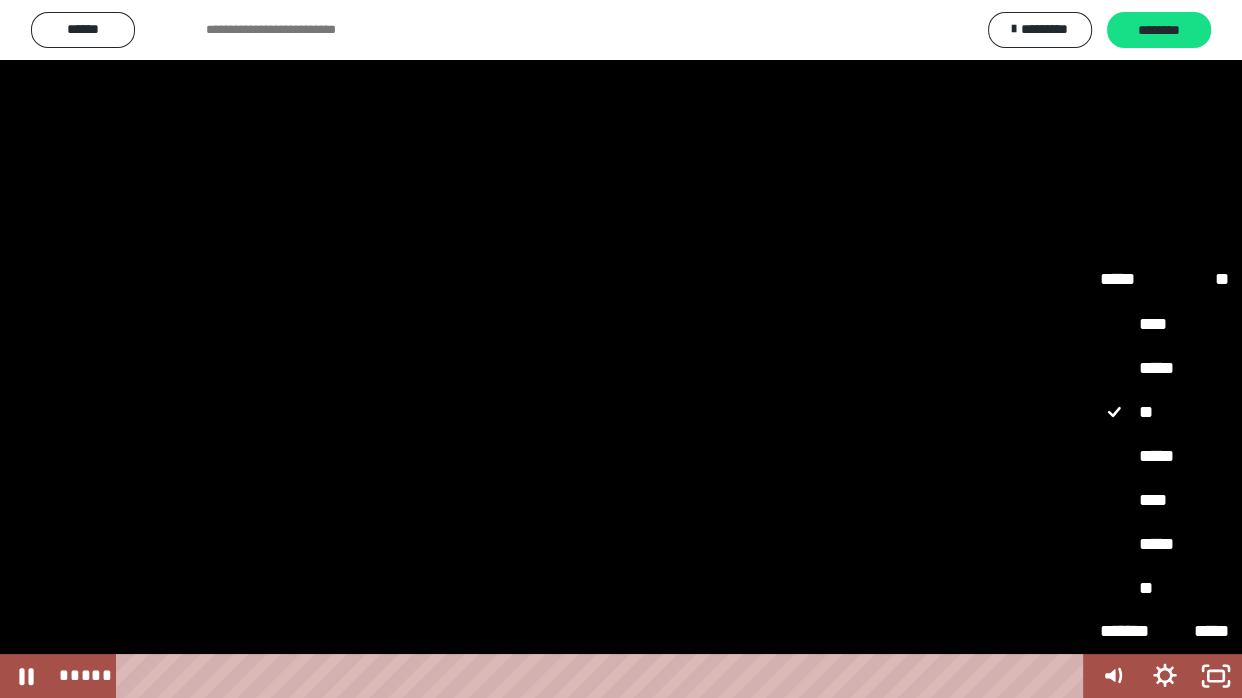 click on "*****" at bounding box center [1164, 456] 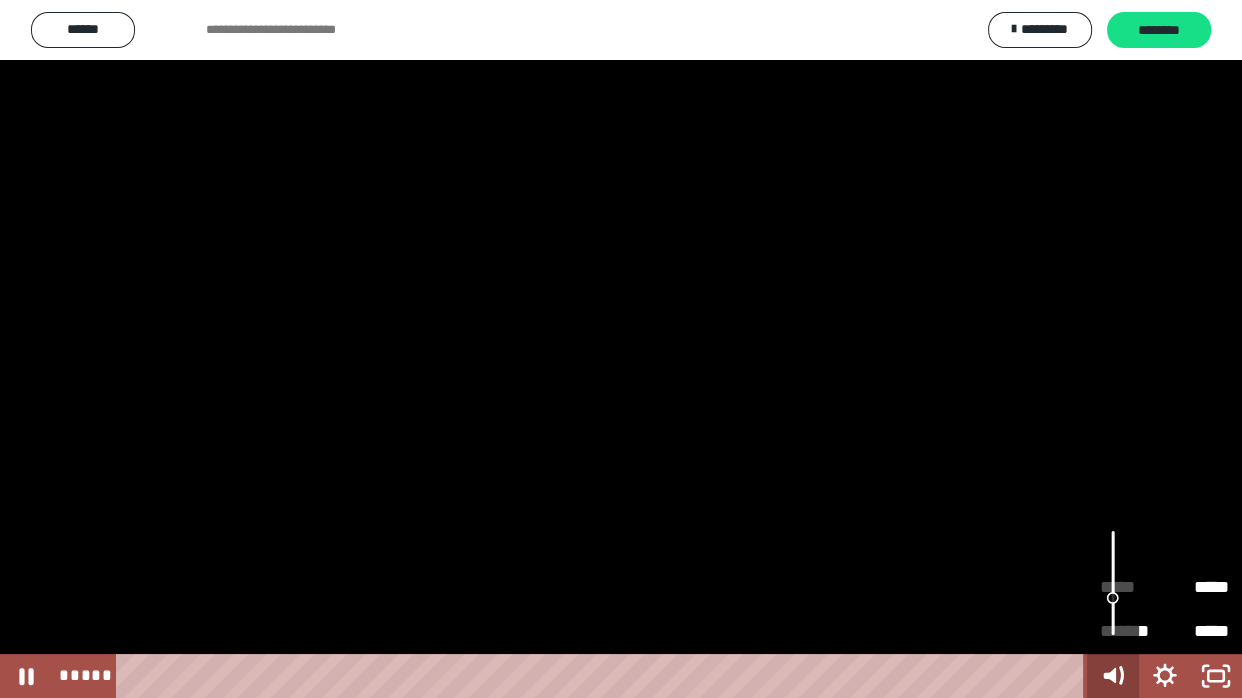 click 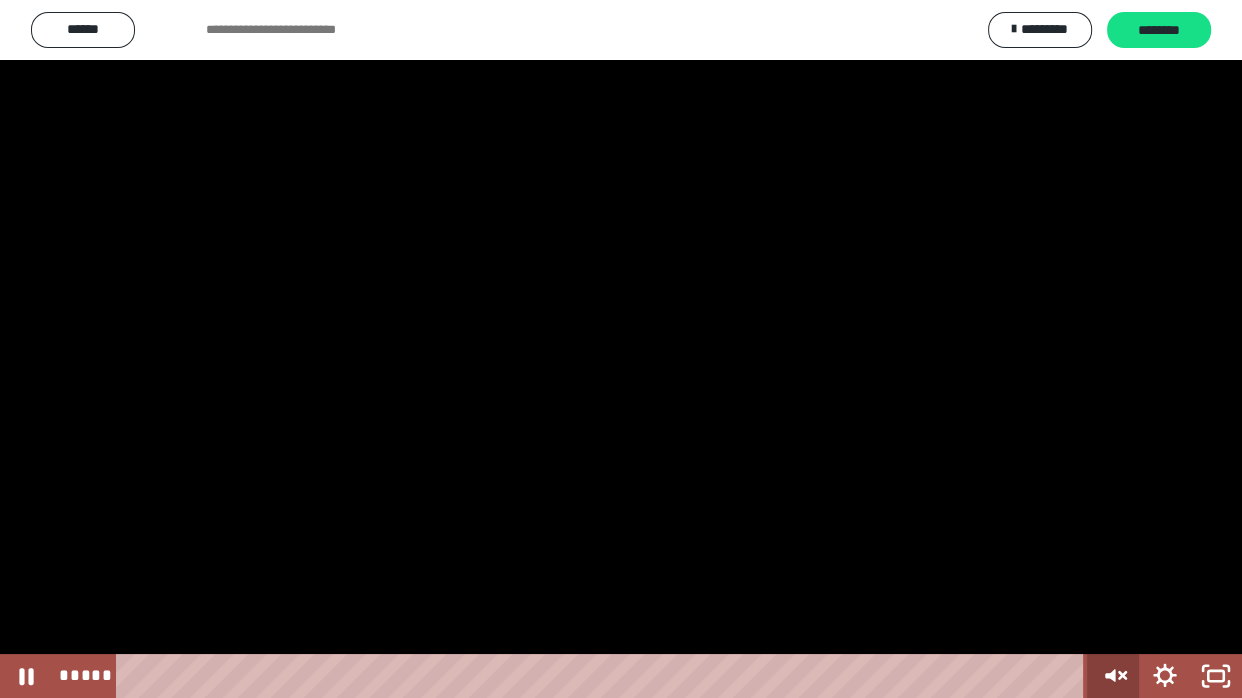 click 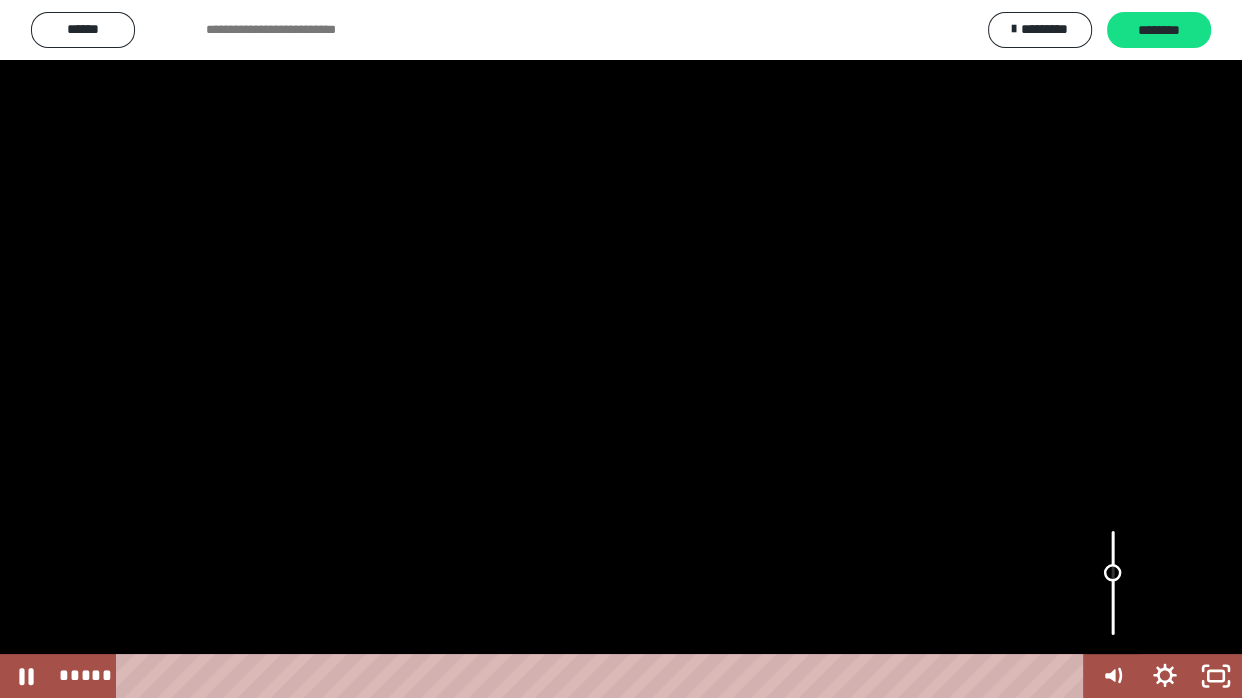 drag, startPoint x: 1114, startPoint y: 590, endPoint x: 1114, endPoint y: 573, distance: 17 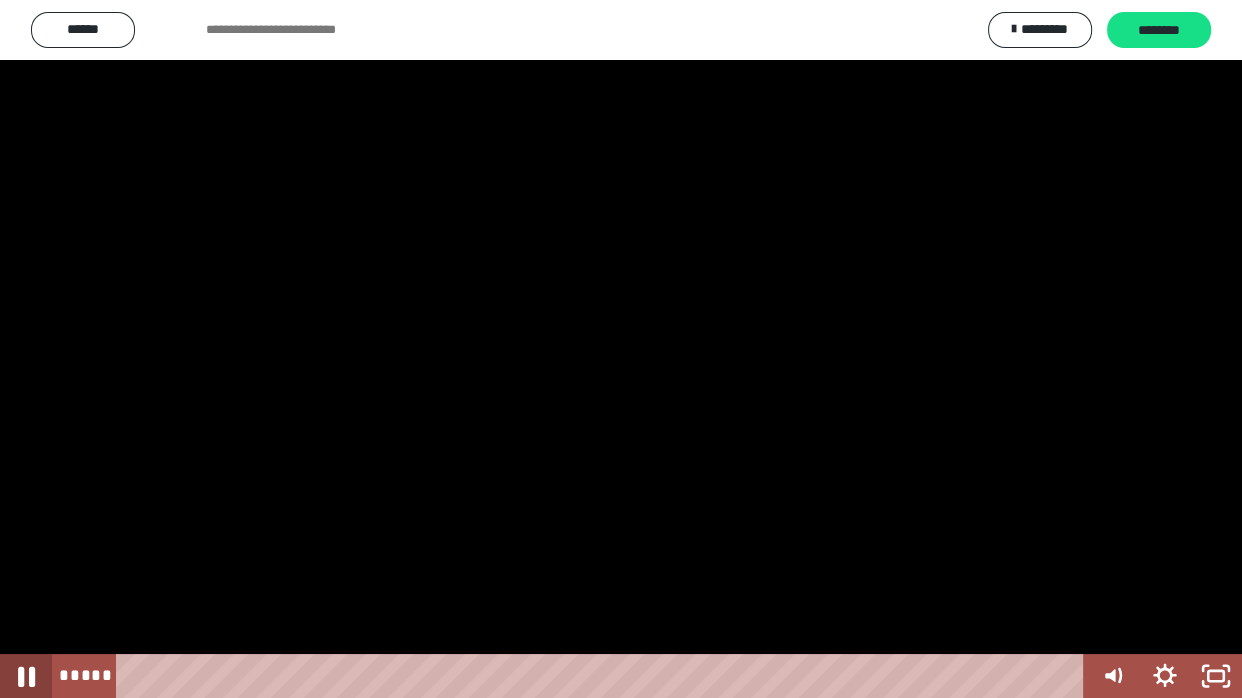 click 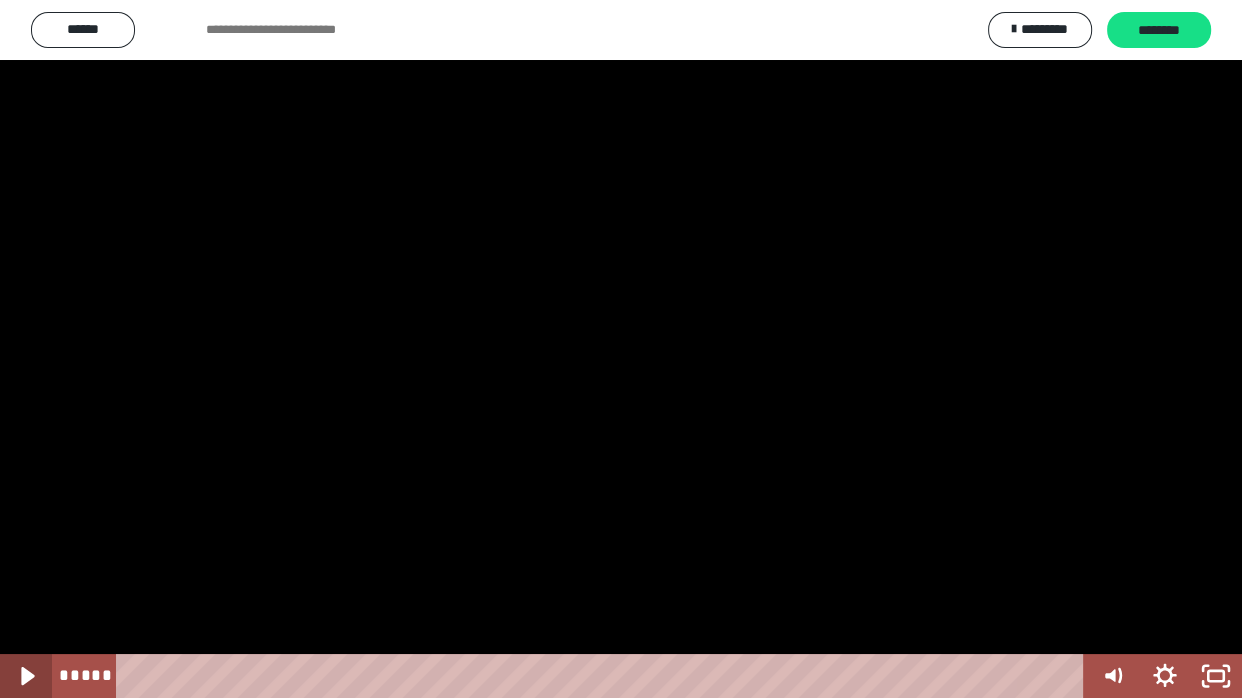 click 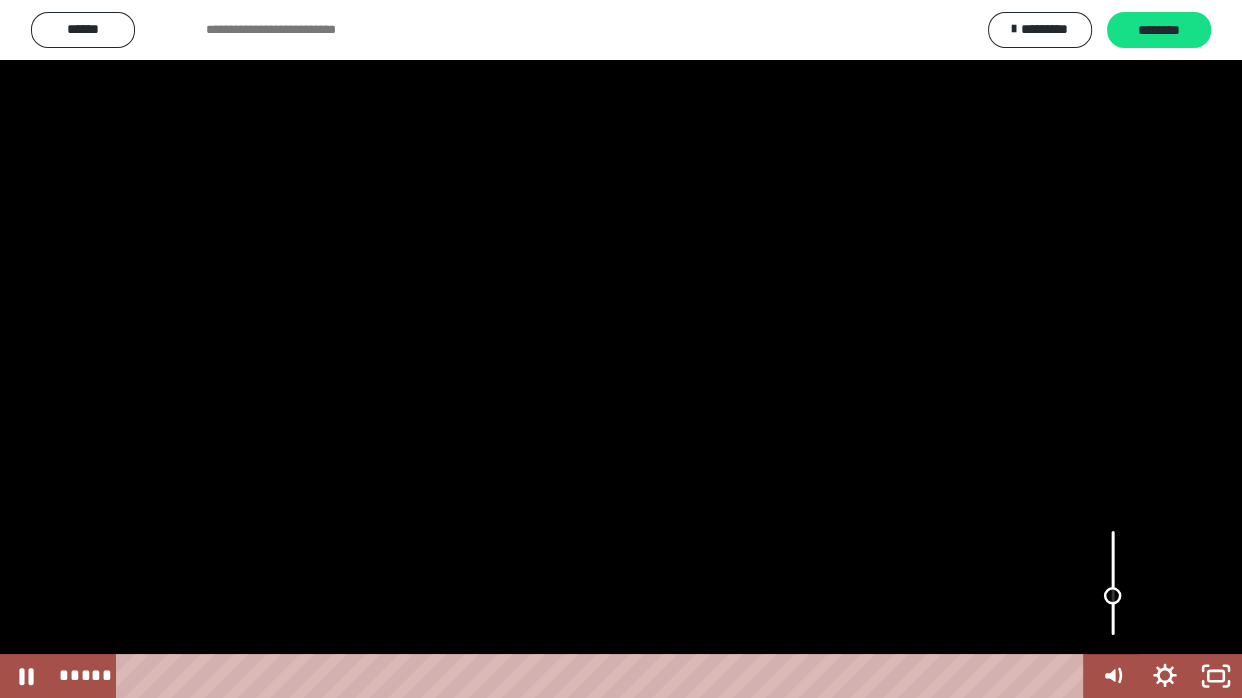 click at bounding box center [1113, 583] 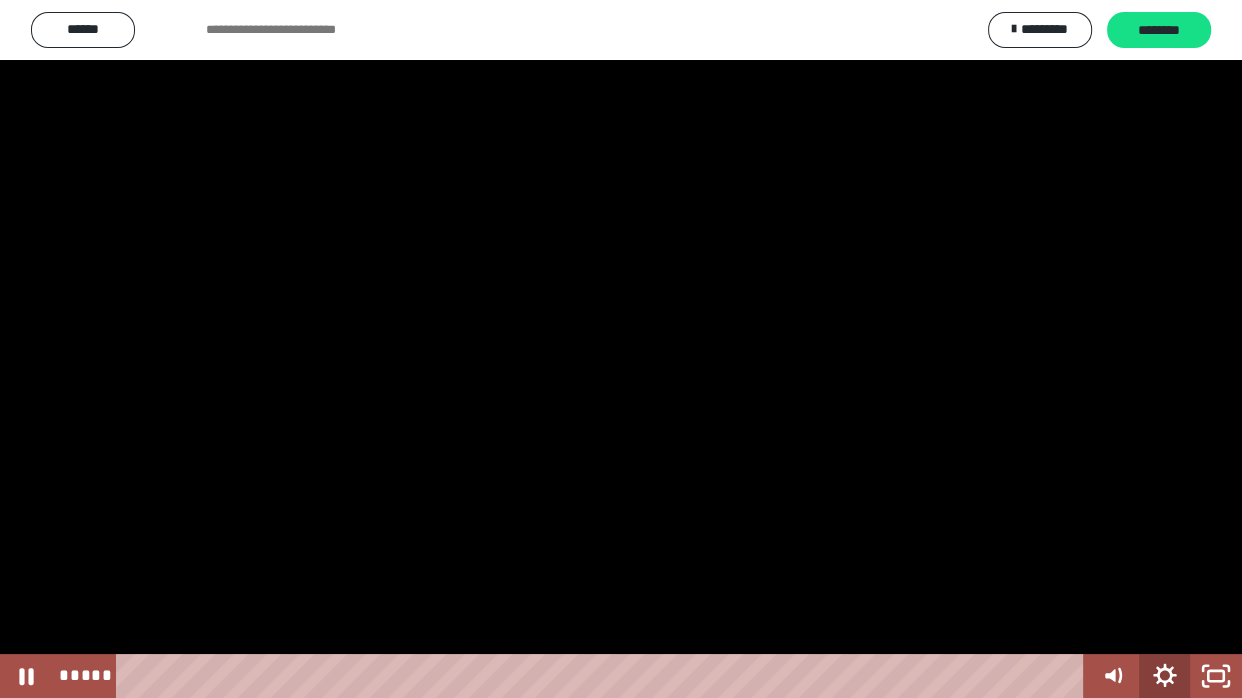 click 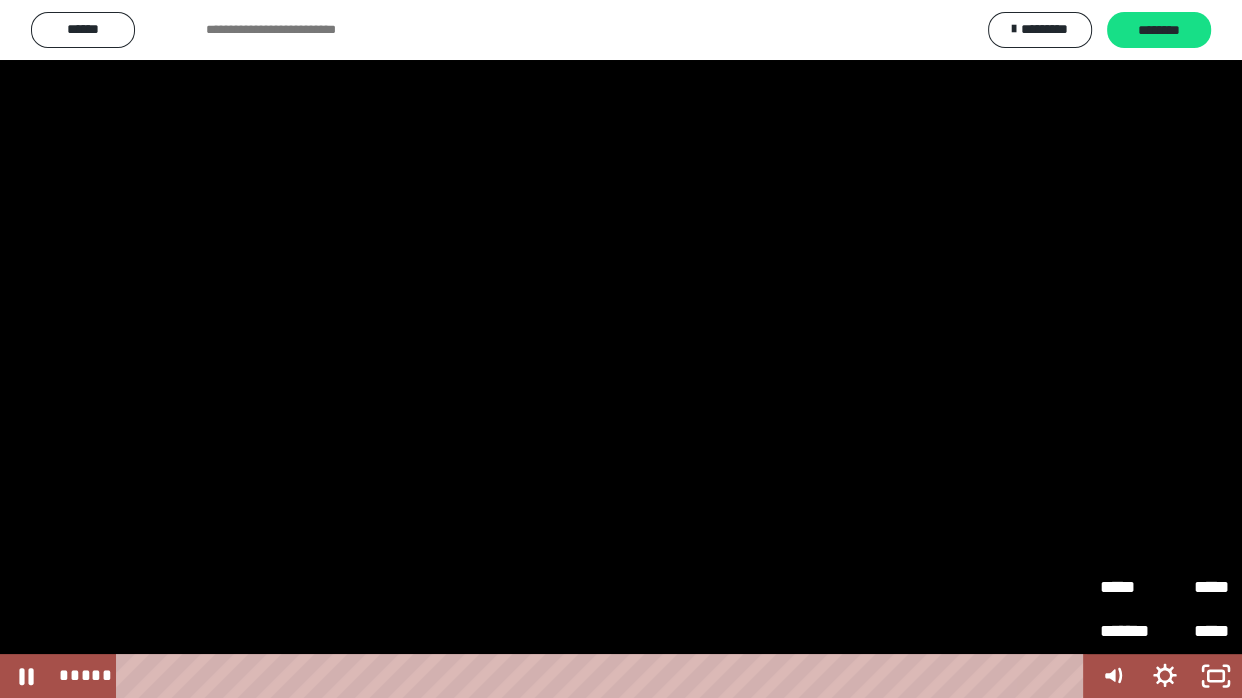 click on "*****" at bounding box center (1132, 588) 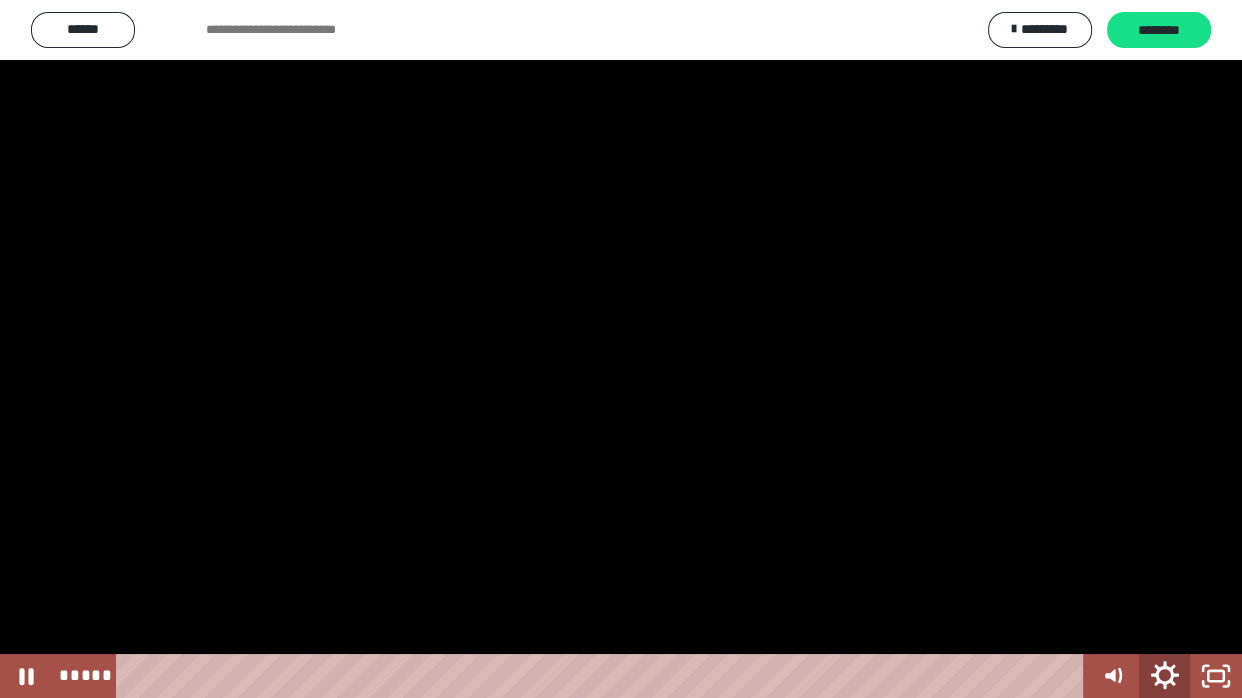 click 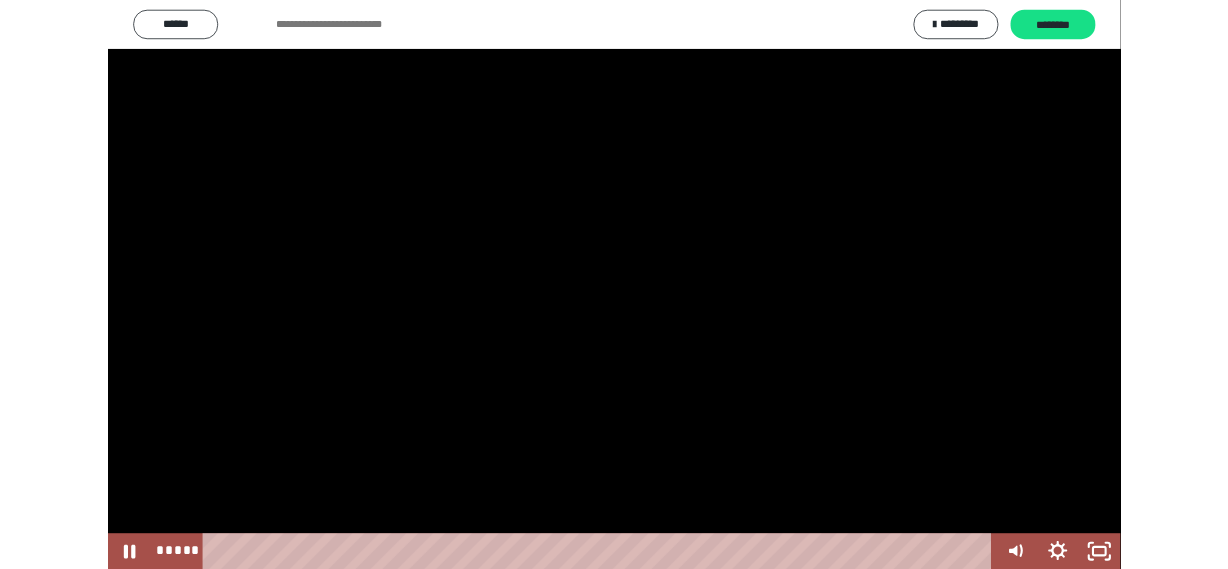 scroll, scrollTop: 0, scrollLeft: 0, axis: both 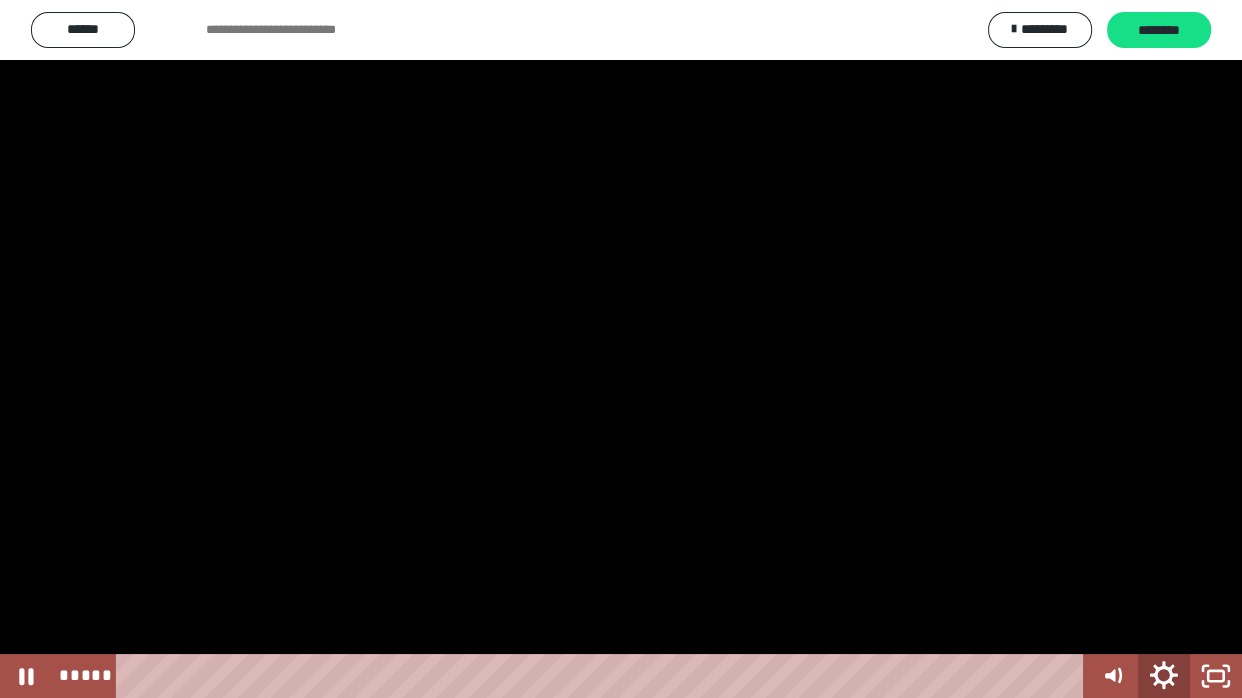 click 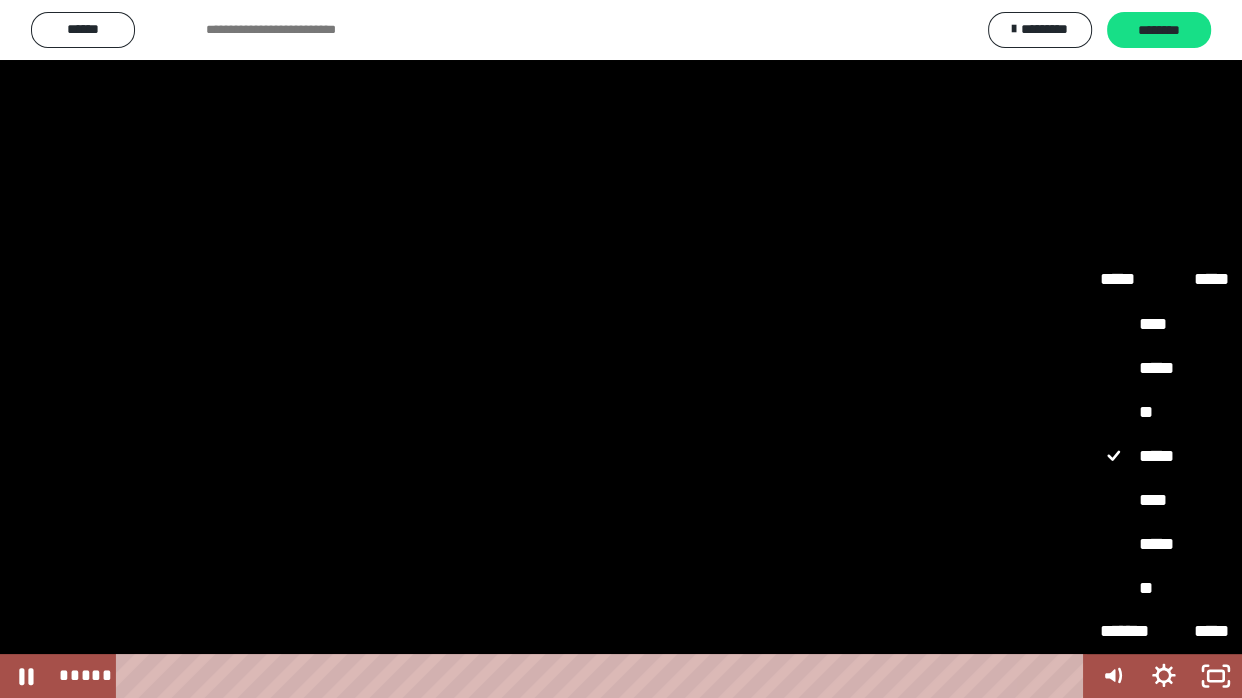 click at bounding box center [621, 349] 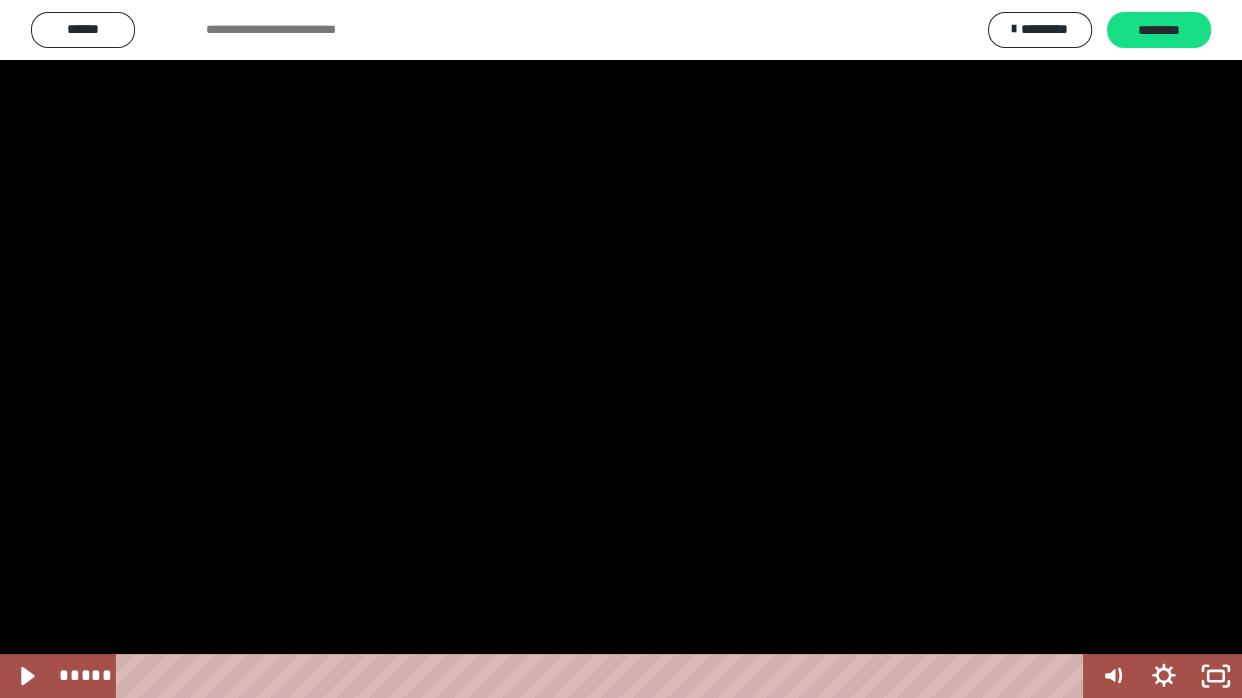 click at bounding box center [621, 349] 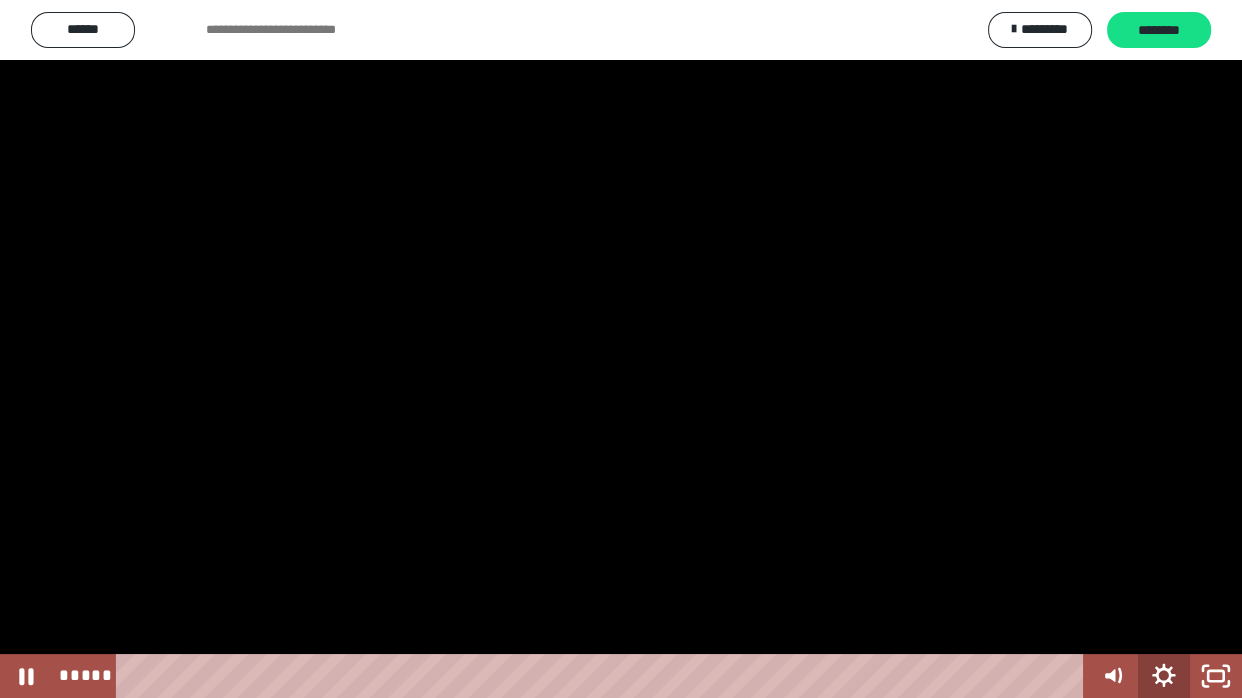 click 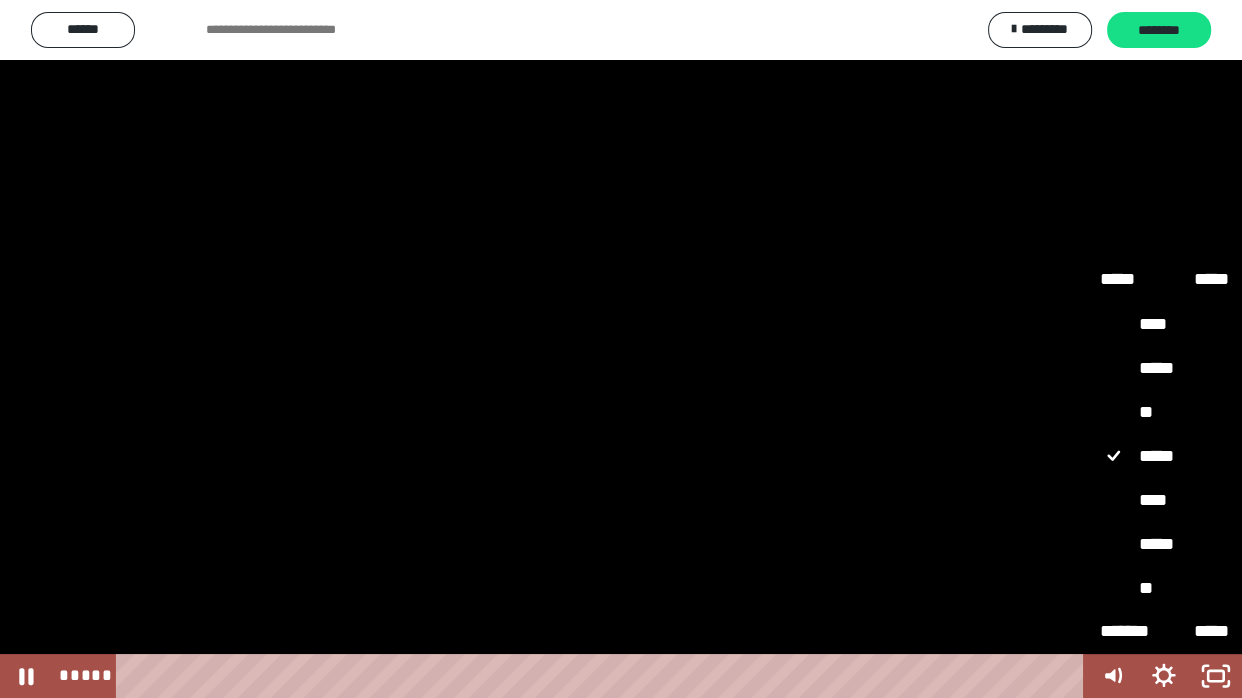 click on "**" at bounding box center [1164, 412] 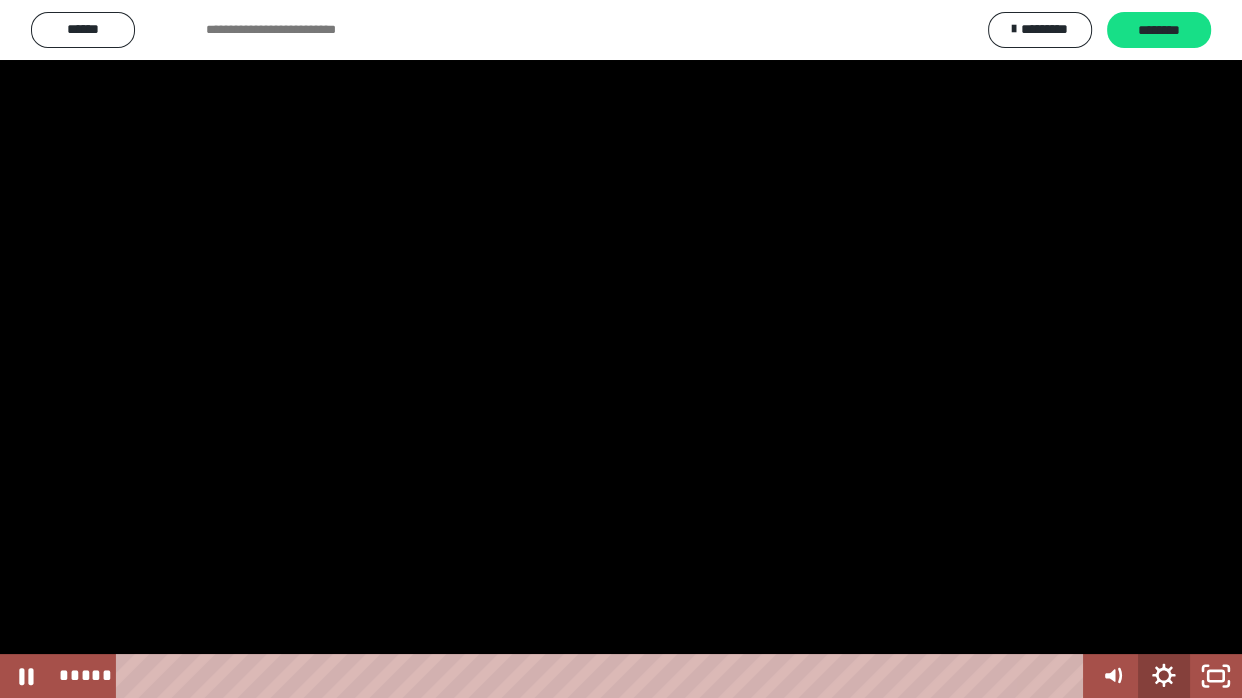 drag, startPoint x: 1160, startPoint y: 669, endPoint x: 1164, endPoint y: 633, distance: 36.221542 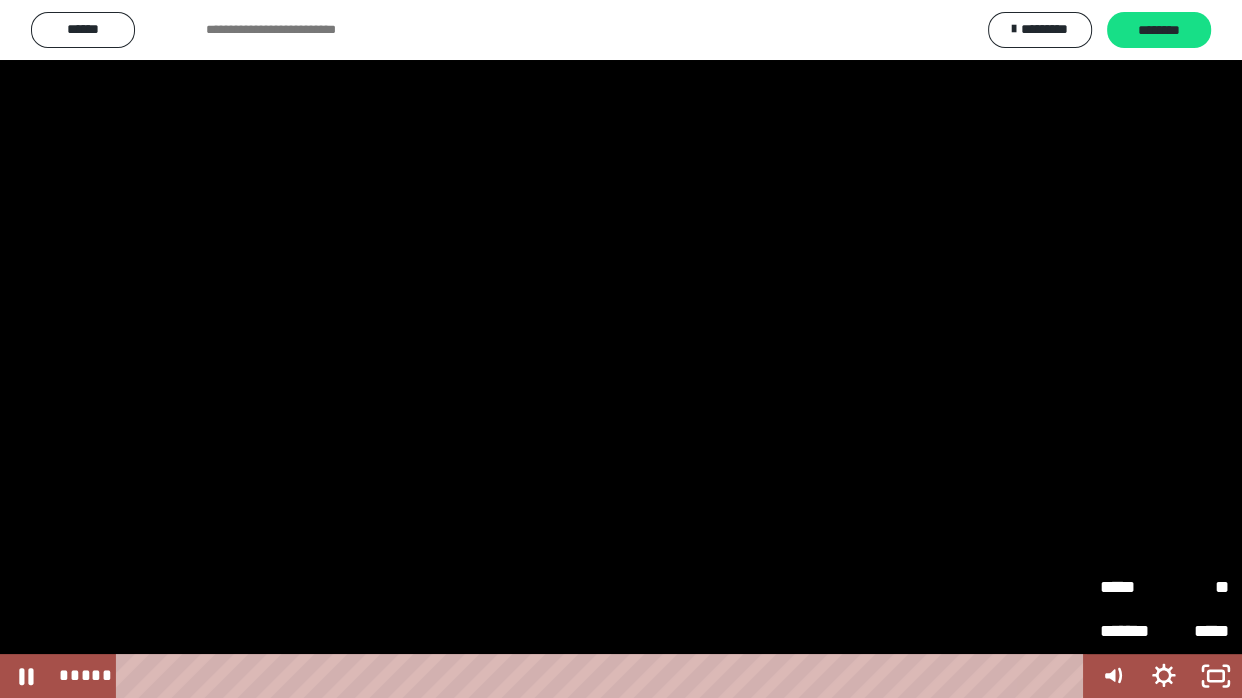 click on "*****" at bounding box center (1132, 583) 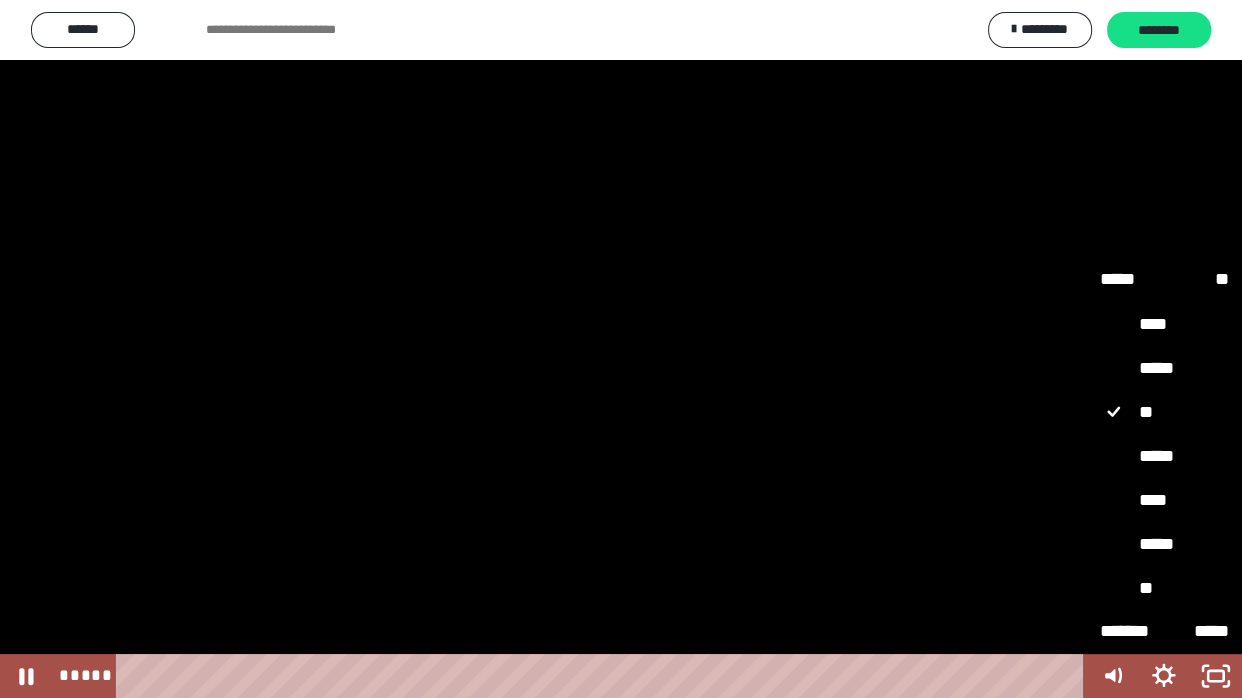click on "*****" at bounding box center [1164, 456] 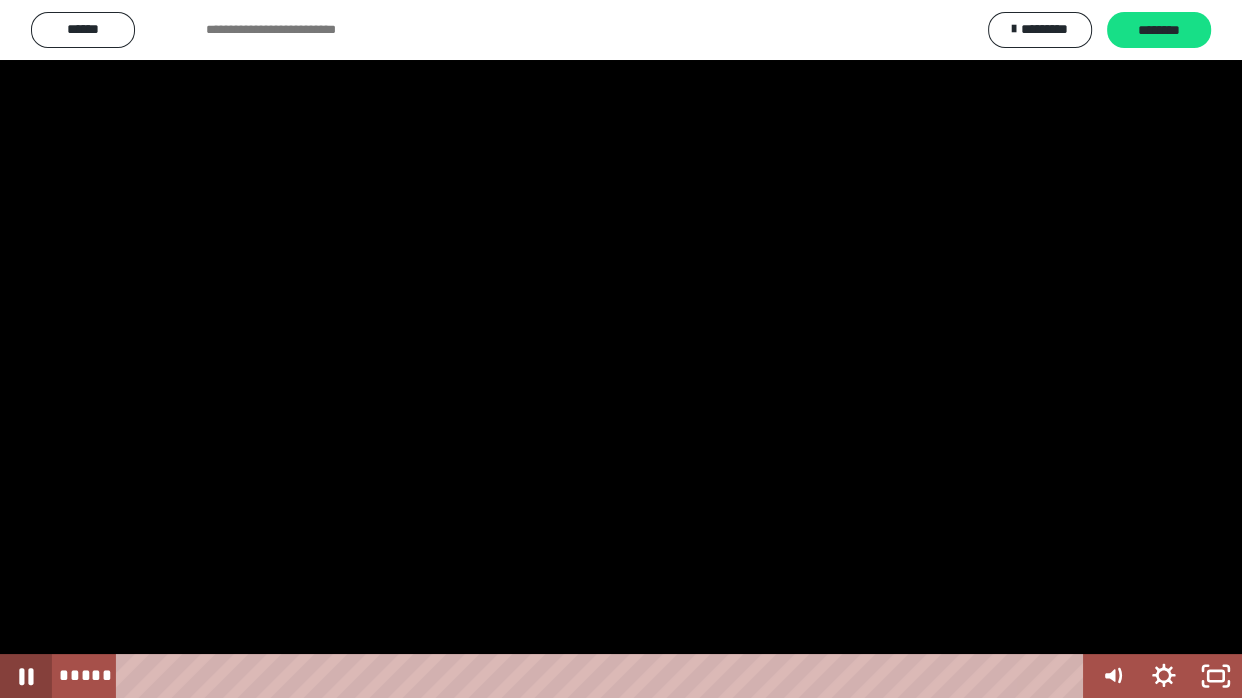 click 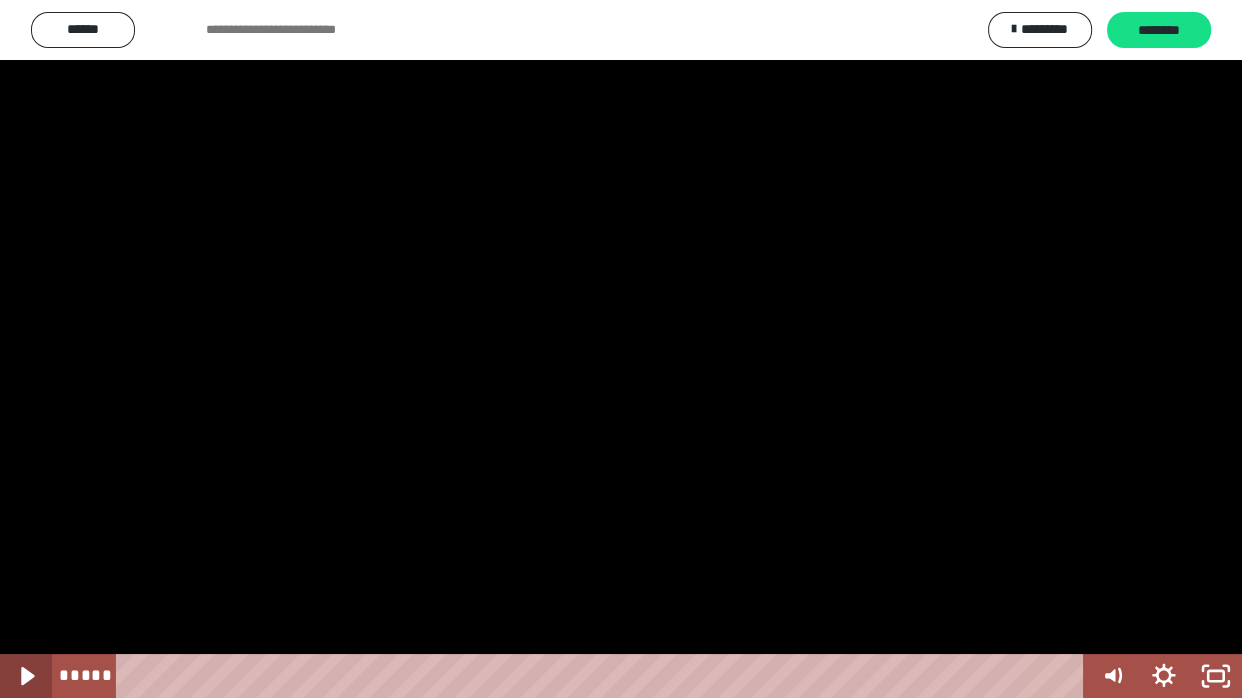 click 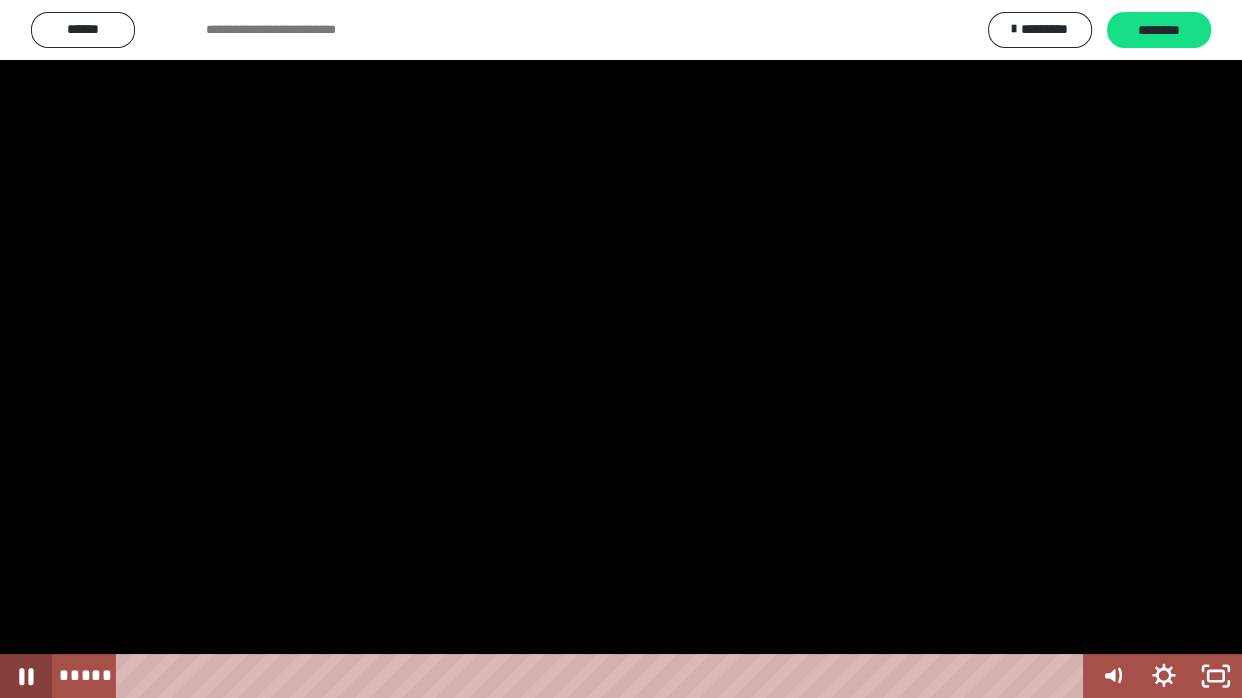 click 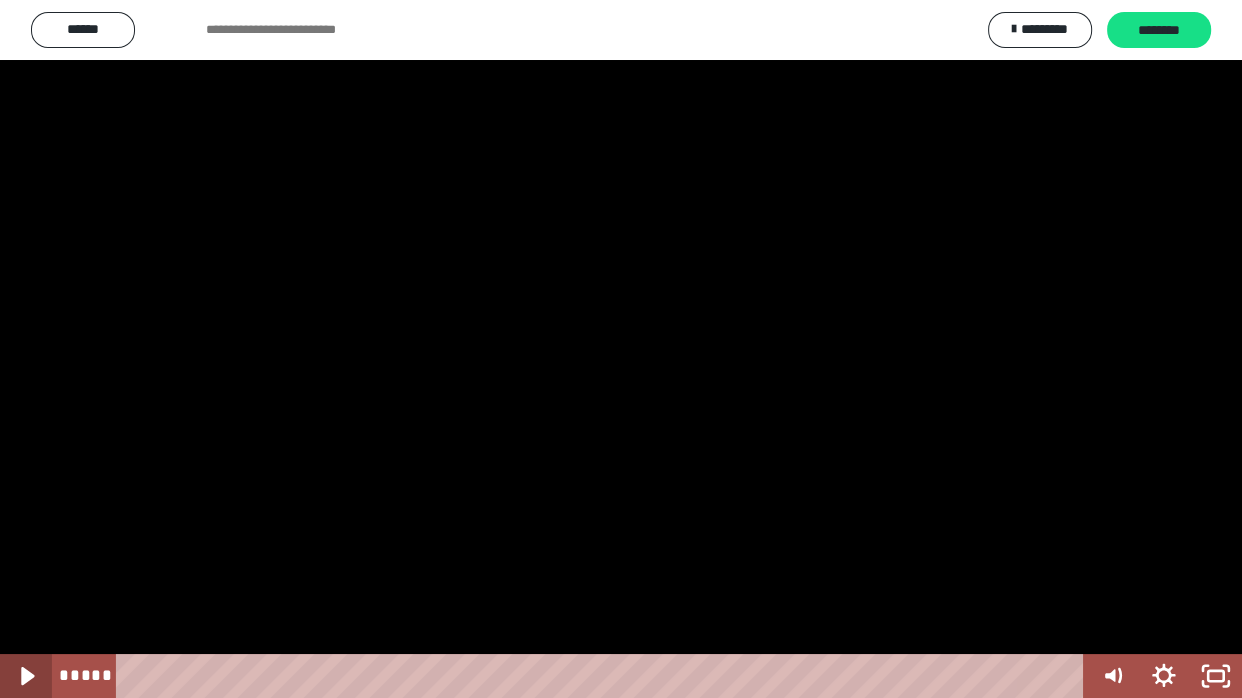 click 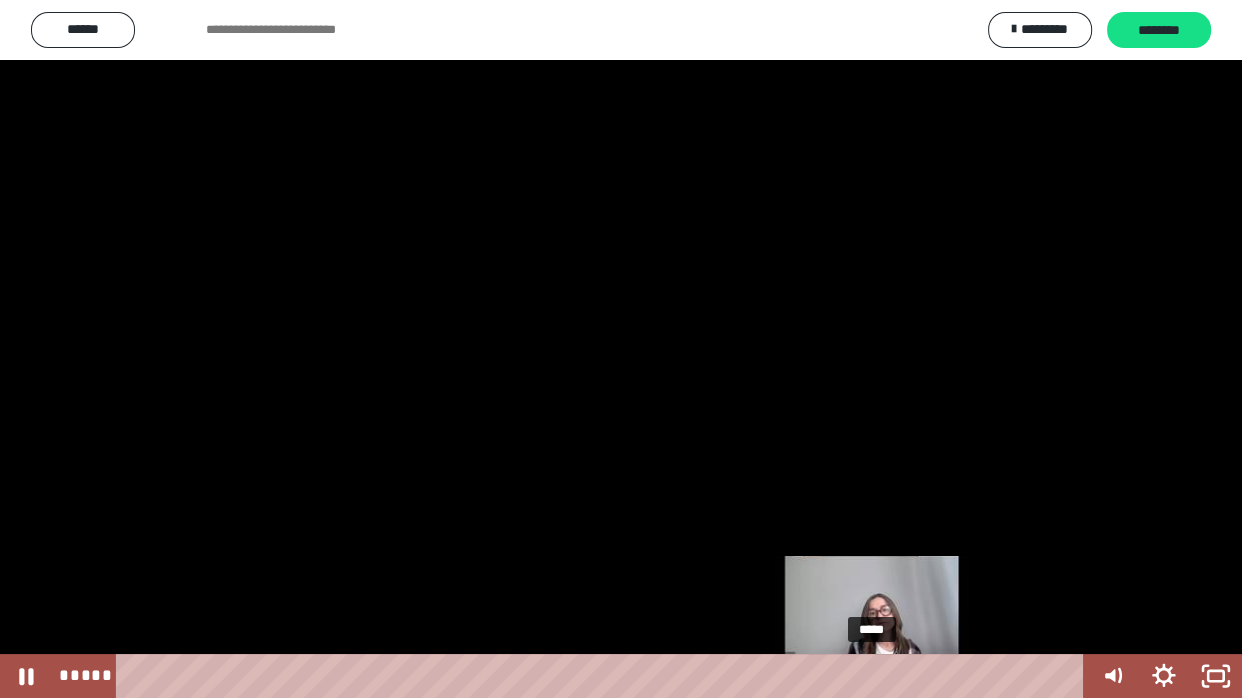 click on "*****" at bounding box center [604, 676] 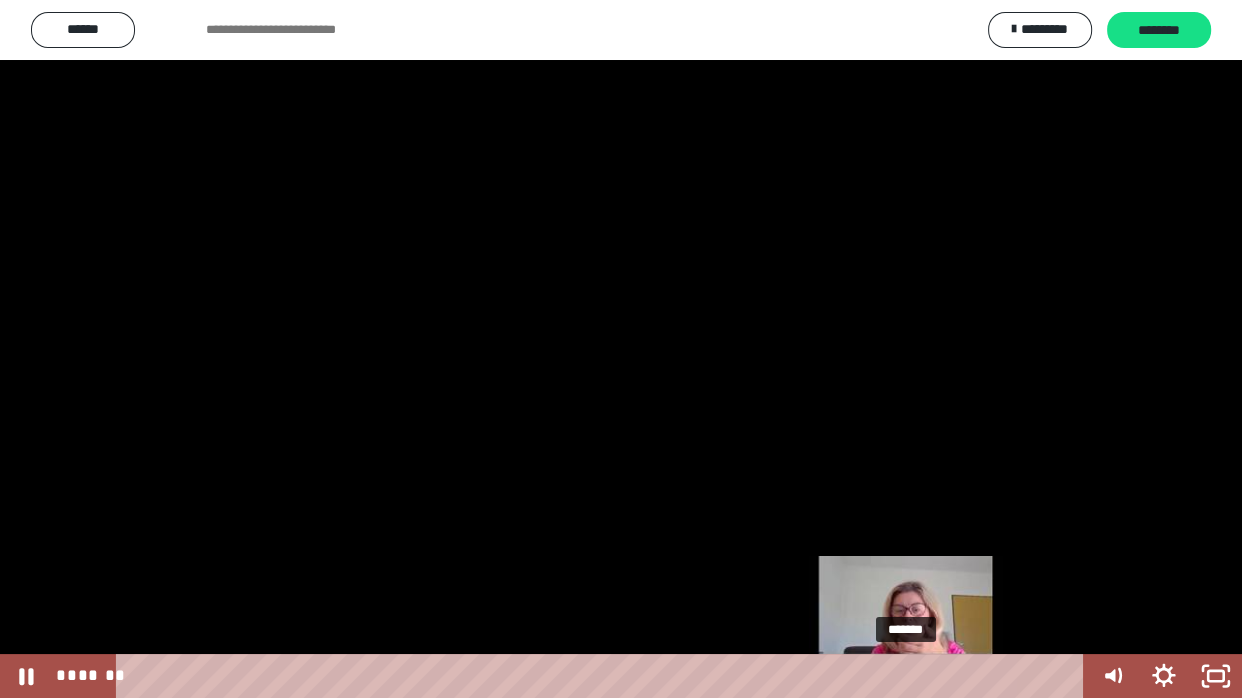 click on "*******" at bounding box center (604, 676) 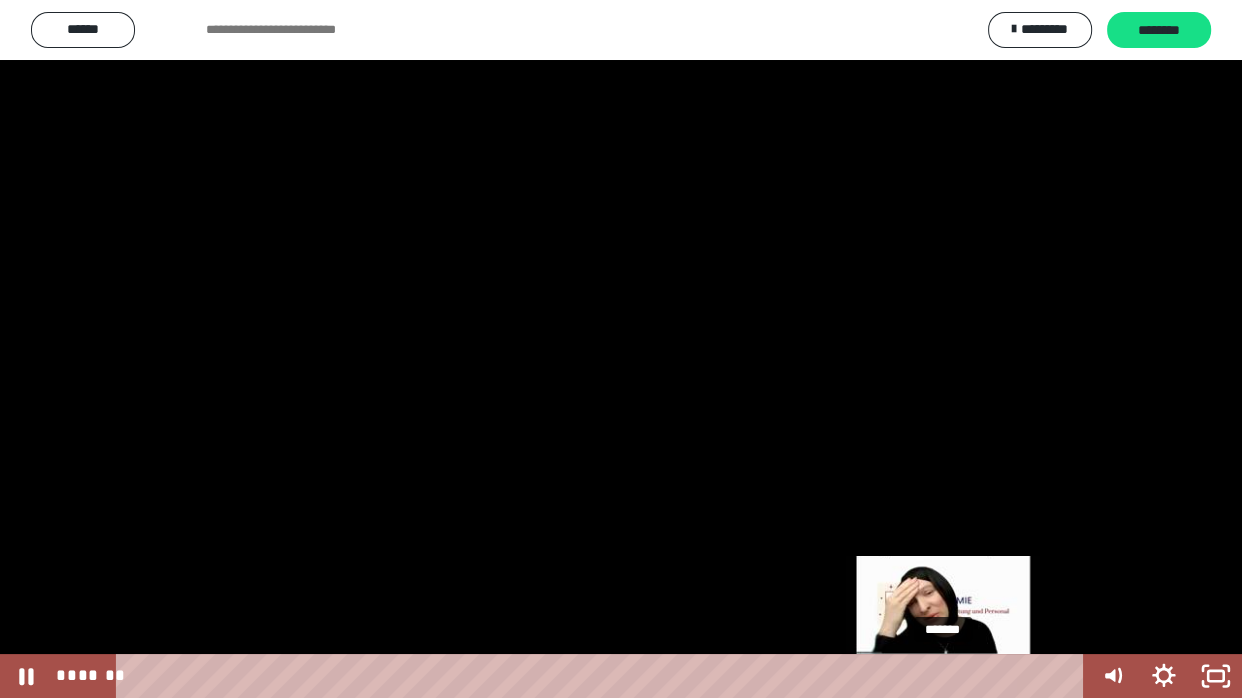 click on "*******" at bounding box center [604, 676] 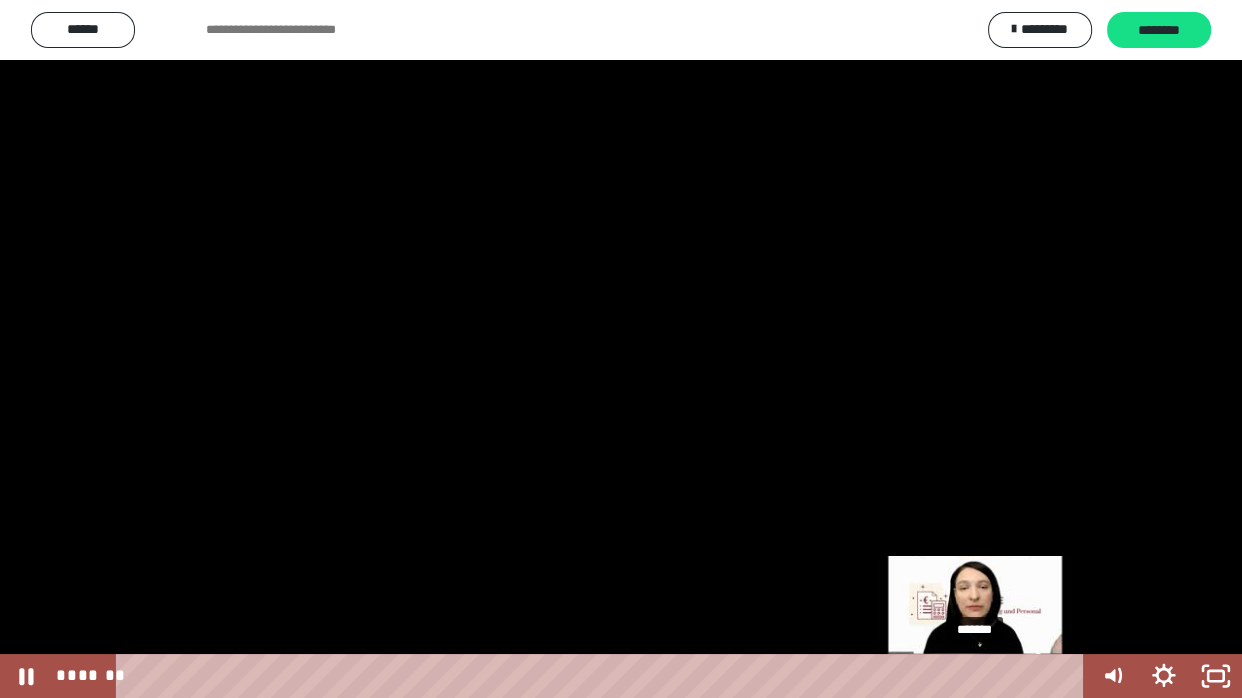 click on "*******" at bounding box center [604, 676] 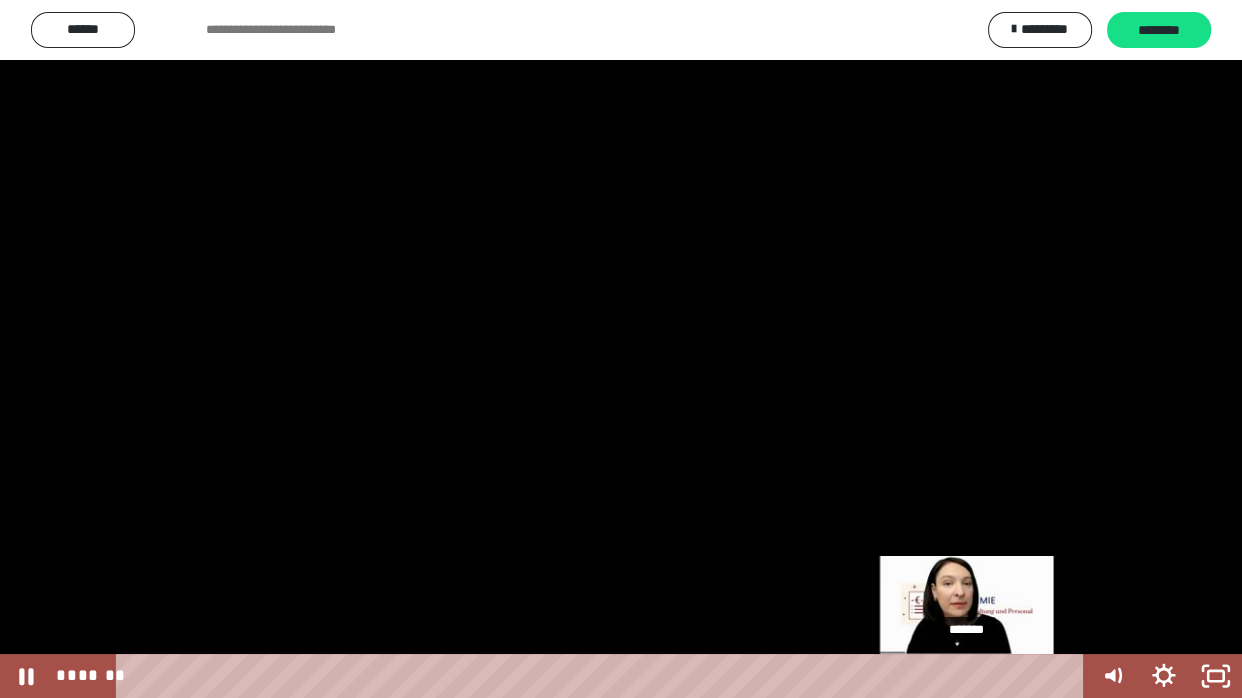 click at bounding box center [976, 676] 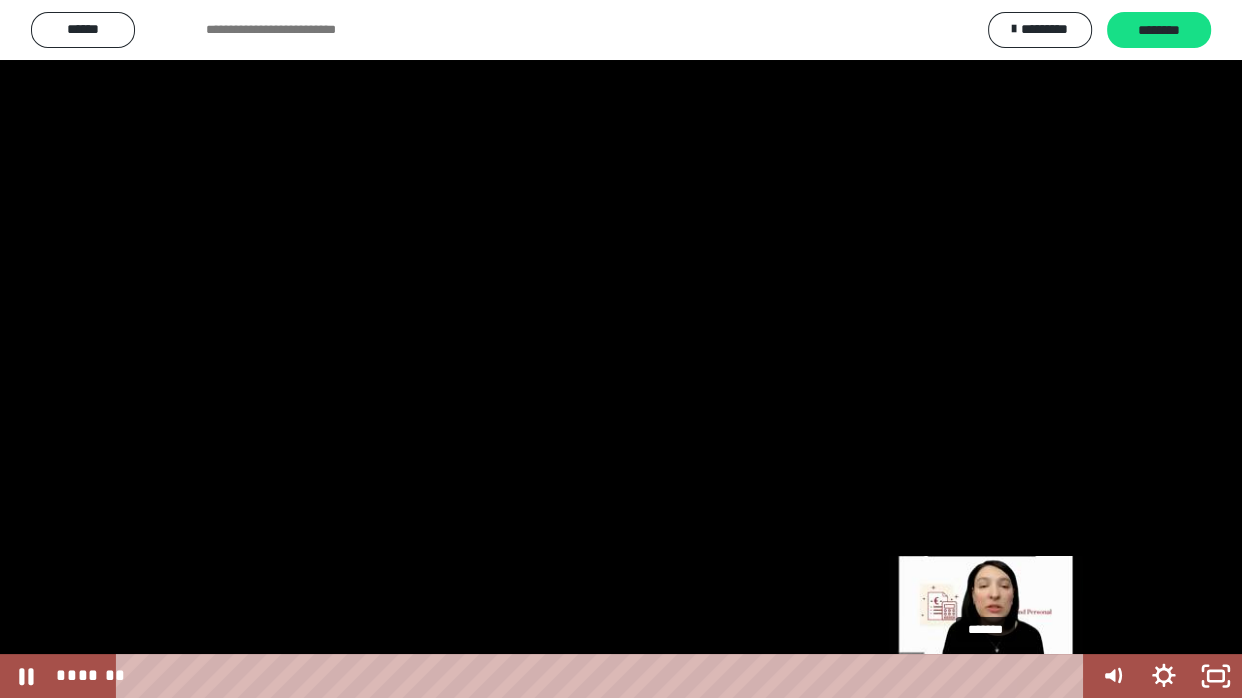 click on "*******" at bounding box center [604, 676] 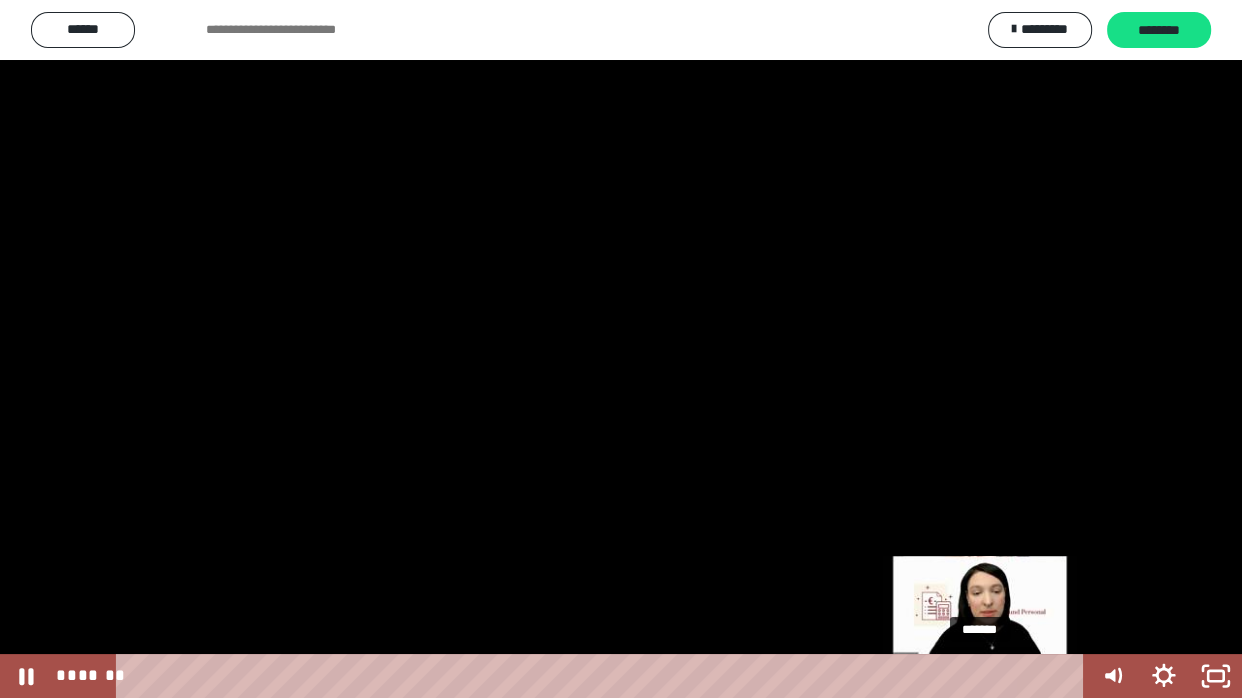 click at bounding box center (979, 676) 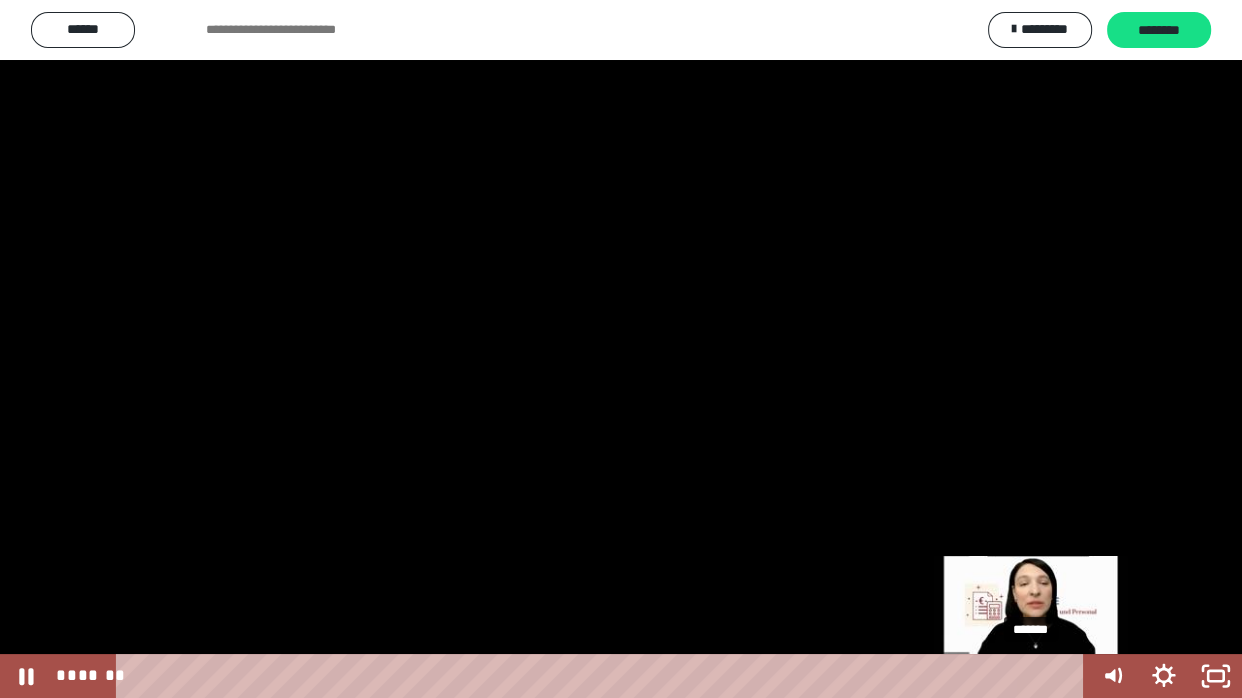 click at bounding box center (1031, 676) 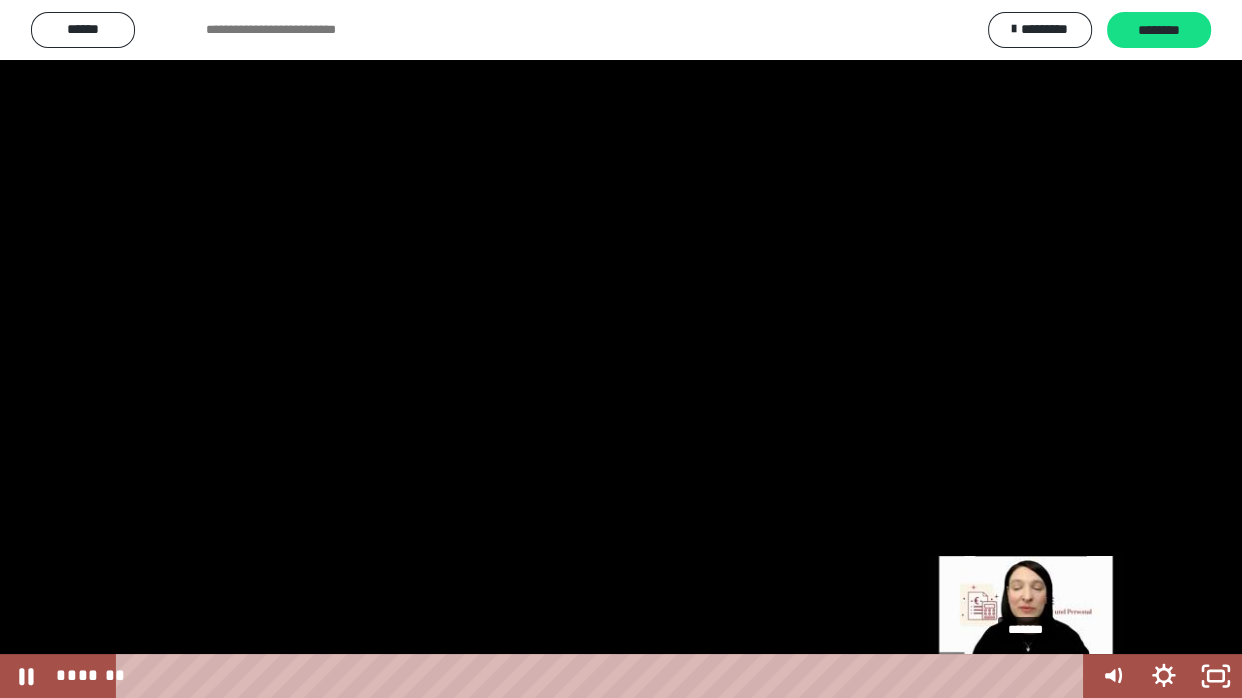 click at bounding box center (1026, 676) 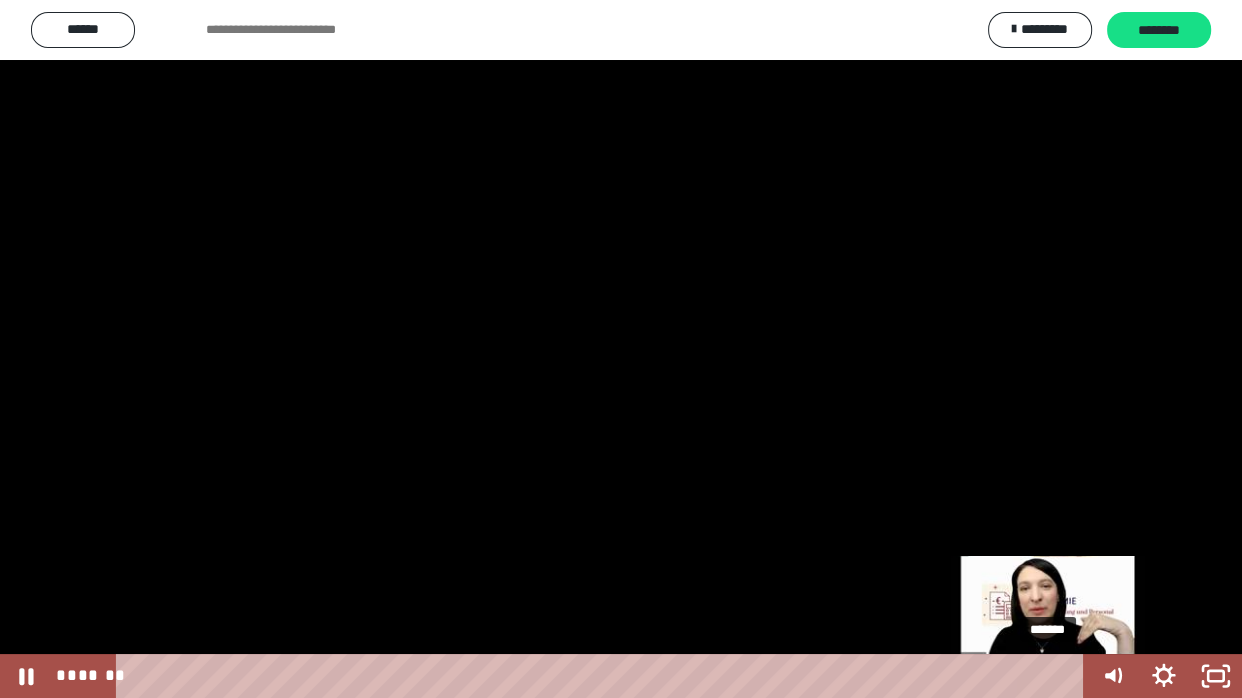 click on "*******" at bounding box center [604, 676] 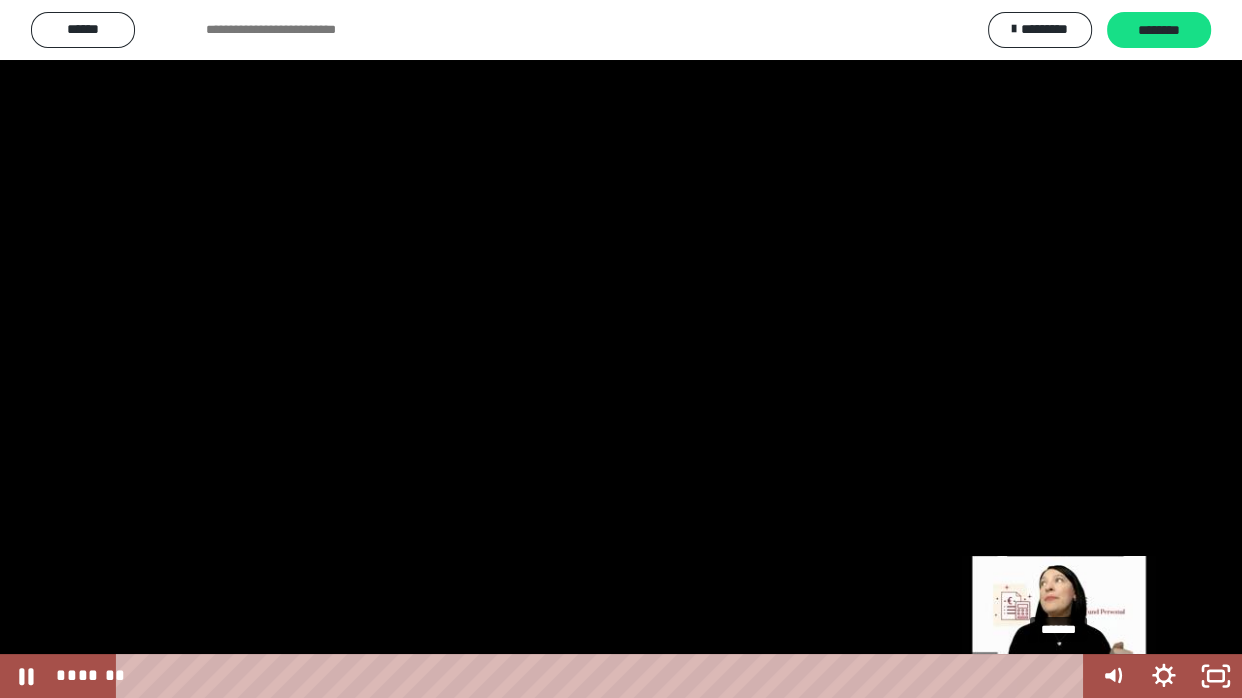 click on "*******" at bounding box center [604, 676] 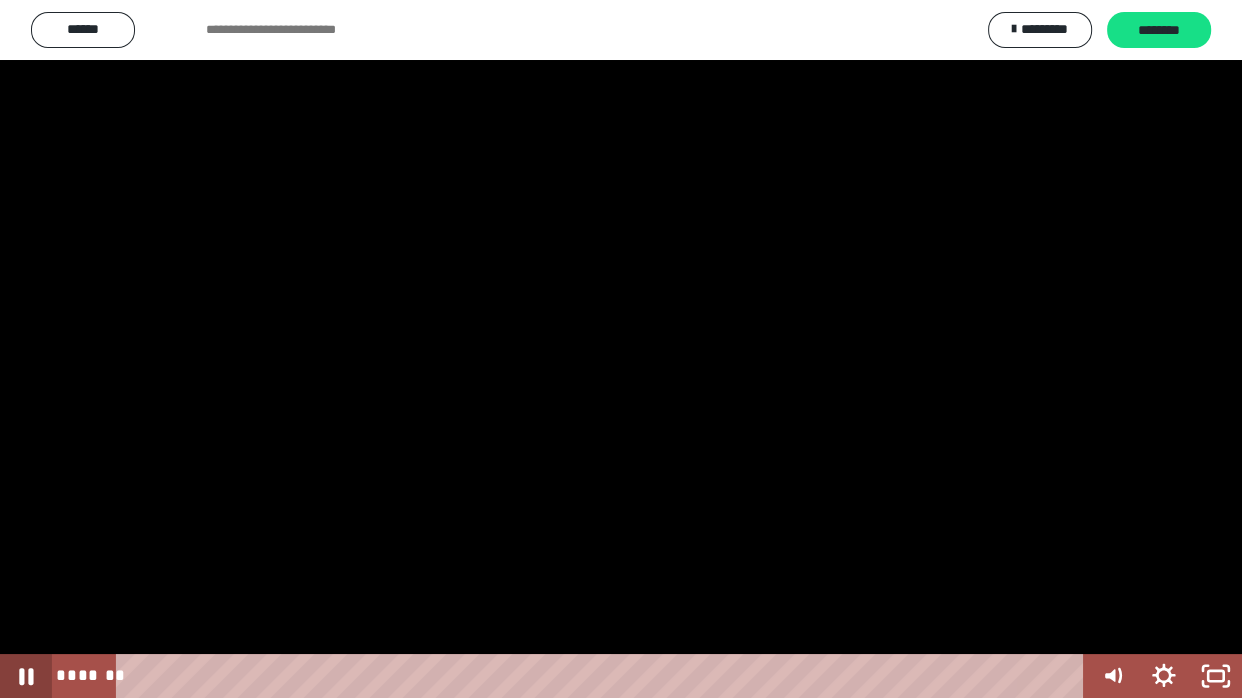 click 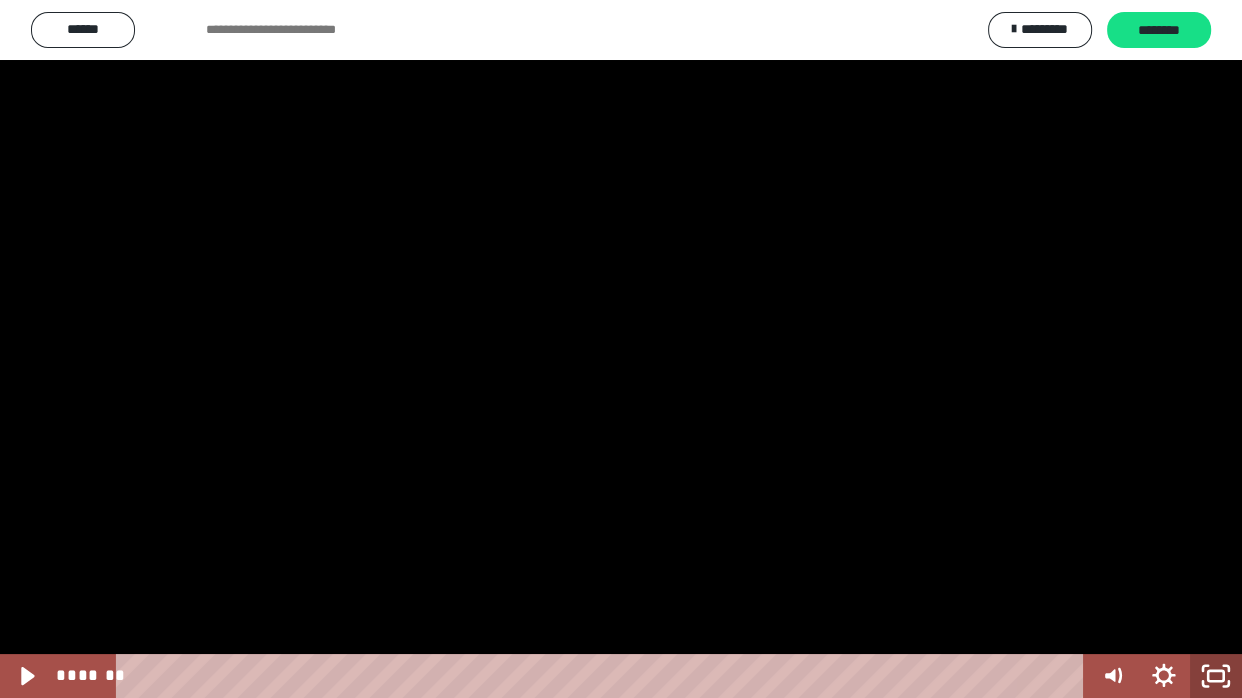 click 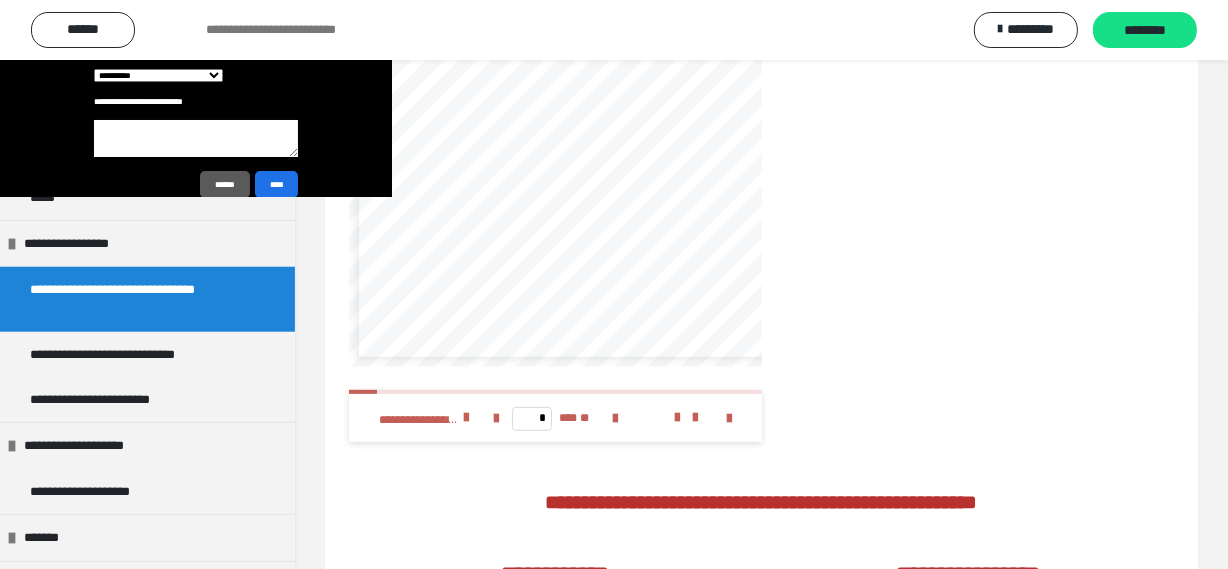 scroll, scrollTop: 32, scrollLeft: 0, axis: vertical 